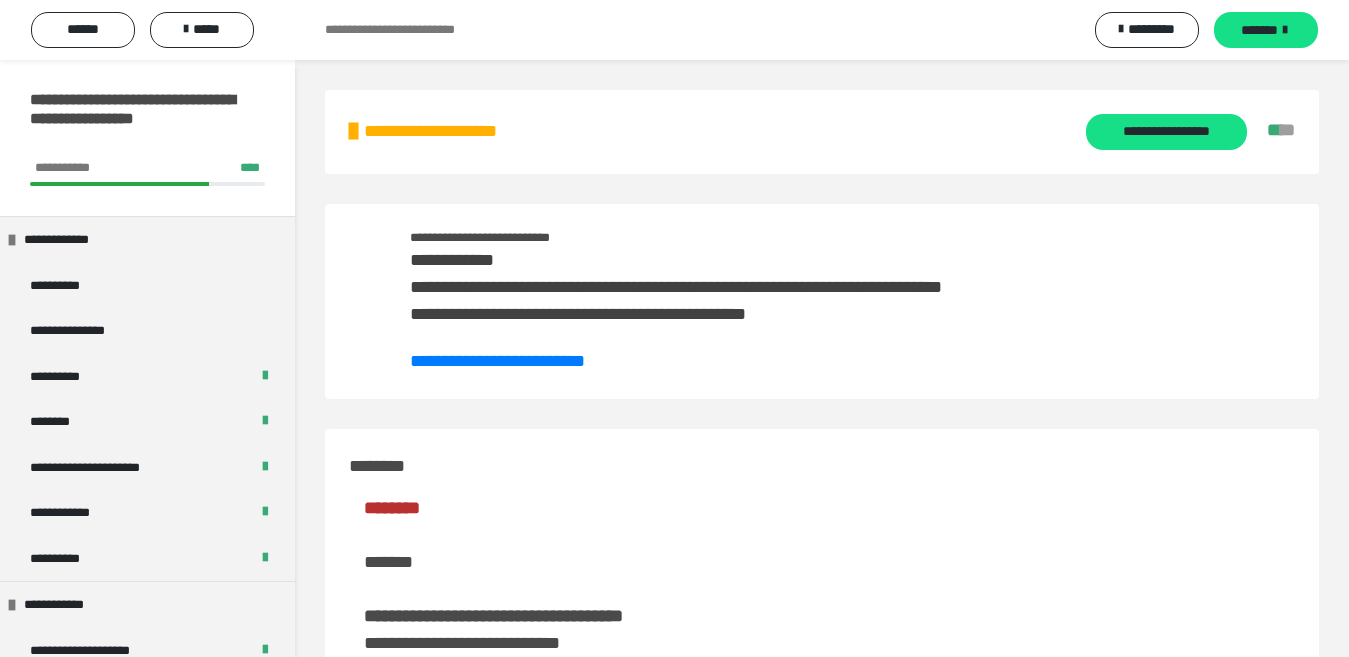scroll, scrollTop: 0, scrollLeft: 0, axis: both 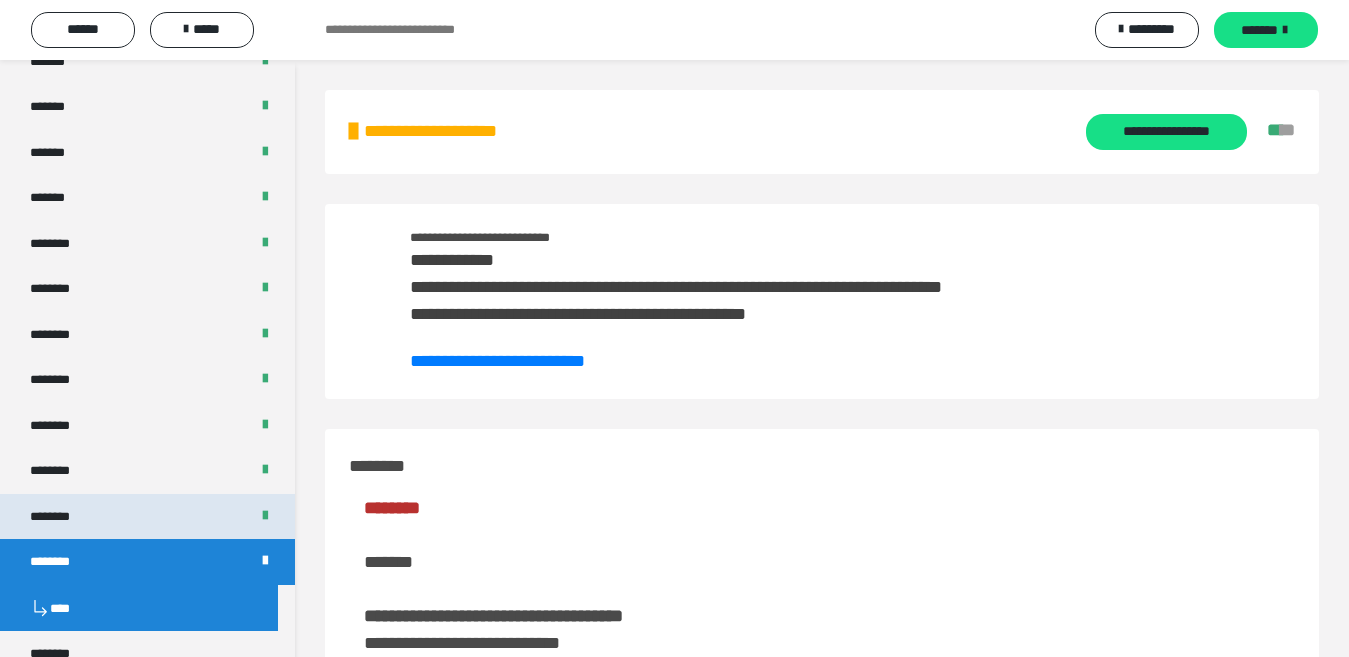 click on "********" at bounding box center [147, 517] 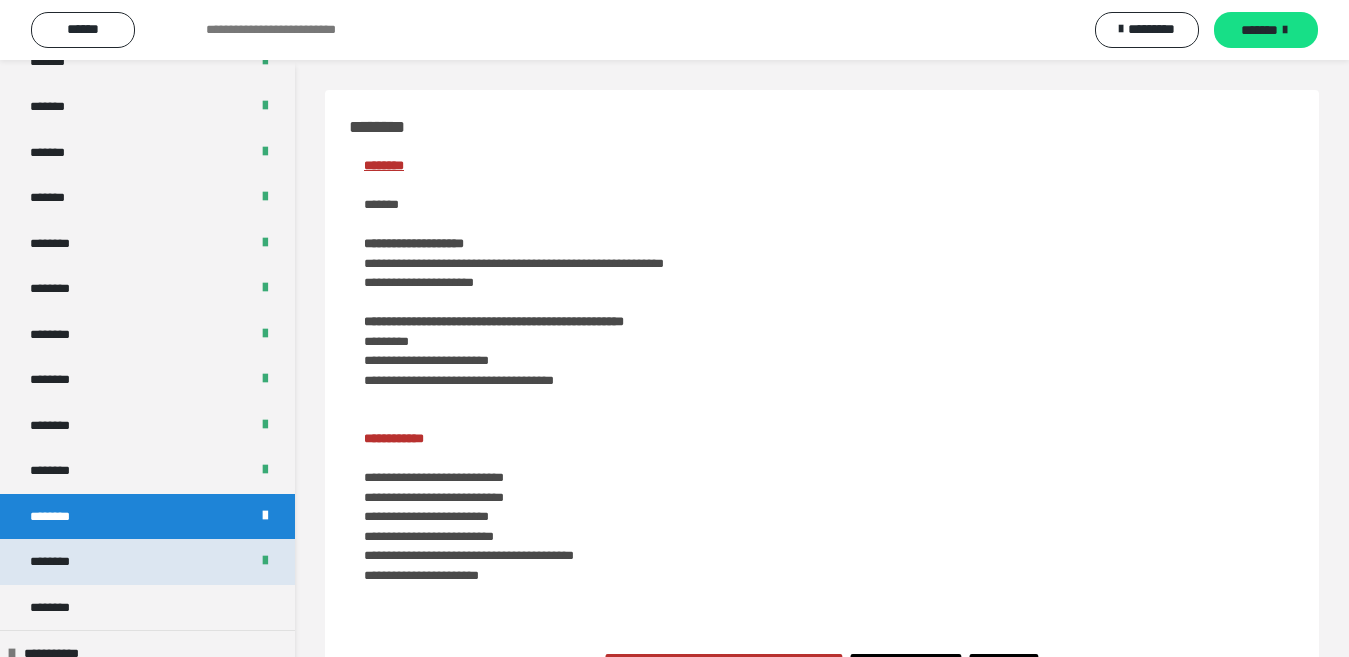 click on "********" at bounding box center (147, 562) 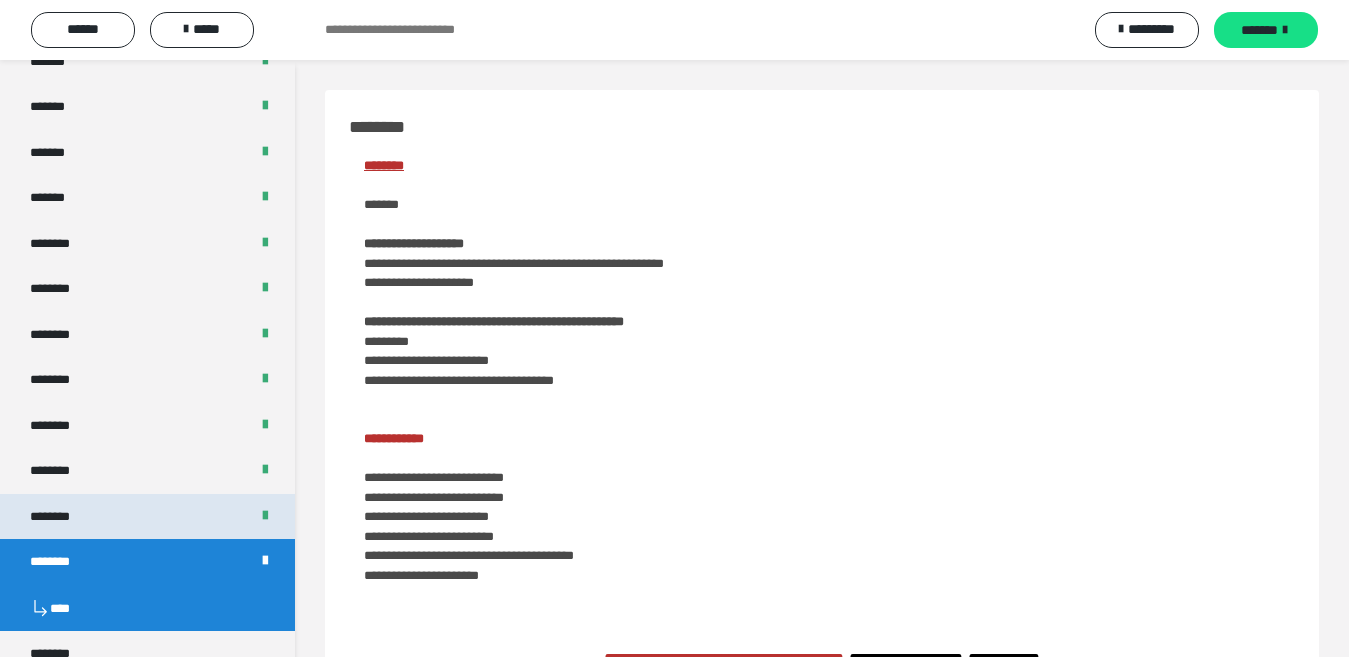 click on "********" at bounding box center (147, 517) 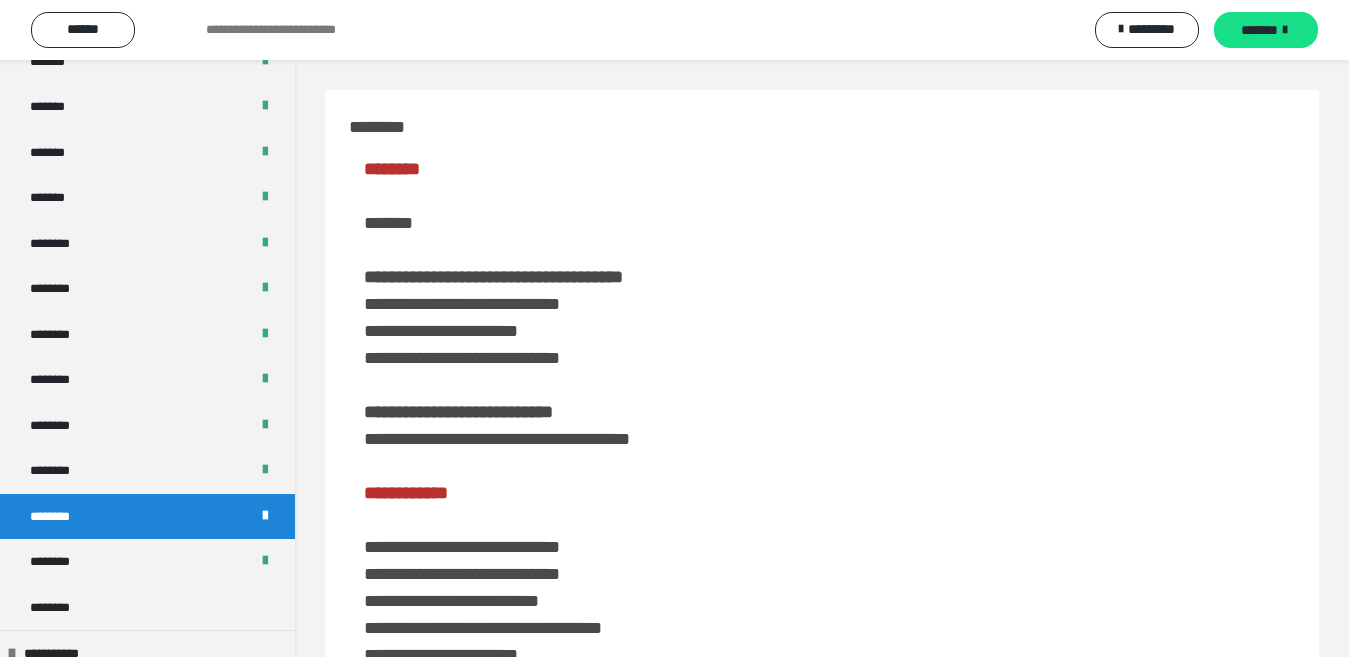 click on "**********" at bounding box center (822, 1910) 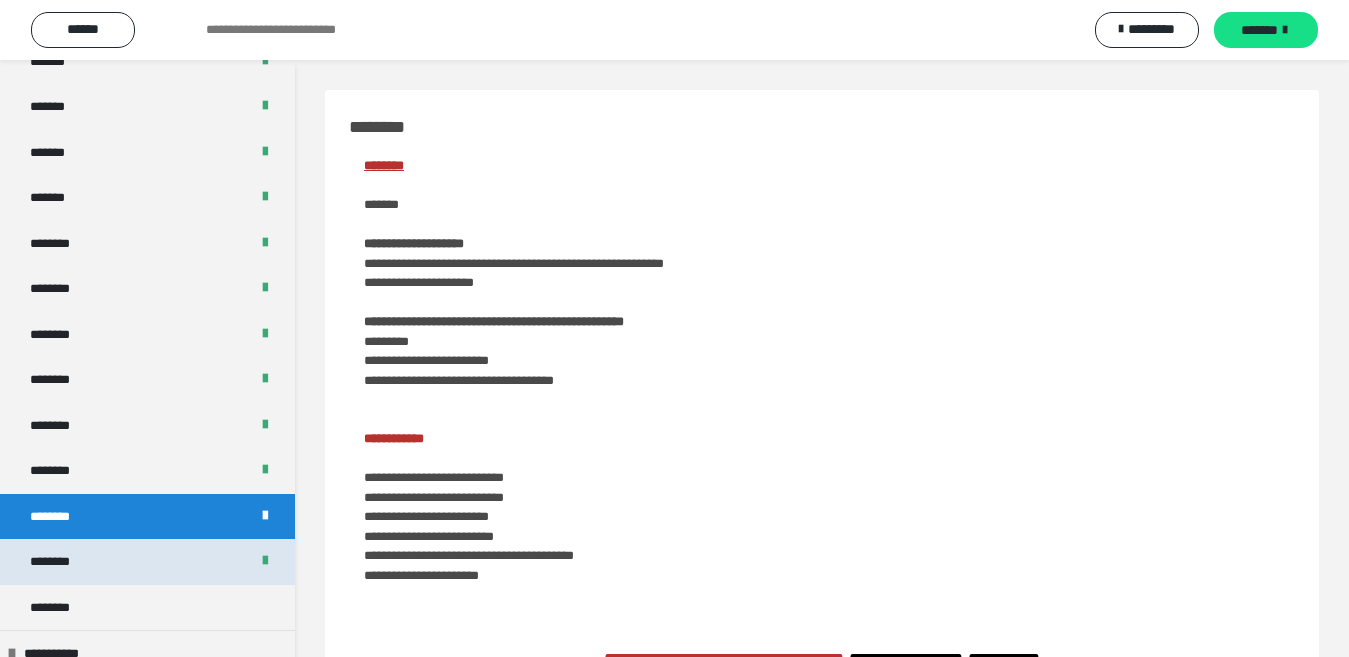 click on "********" at bounding box center (147, 562) 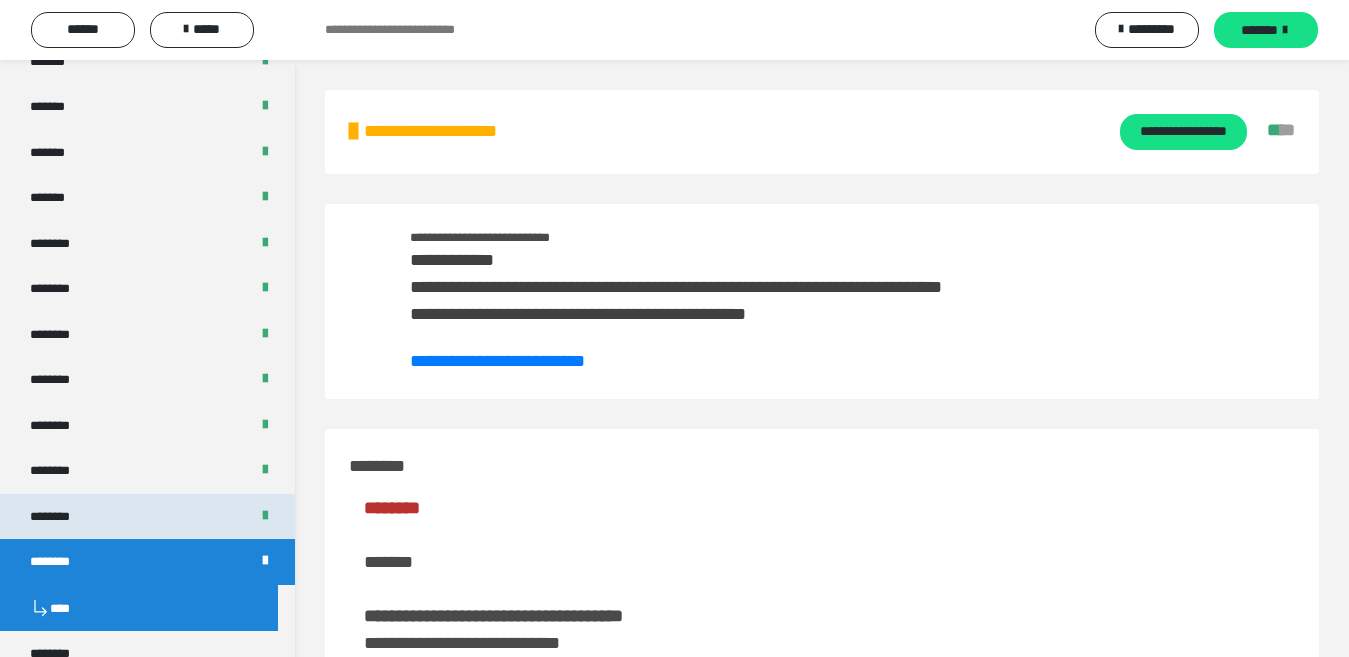 click on "********" at bounding box center [147, 517] 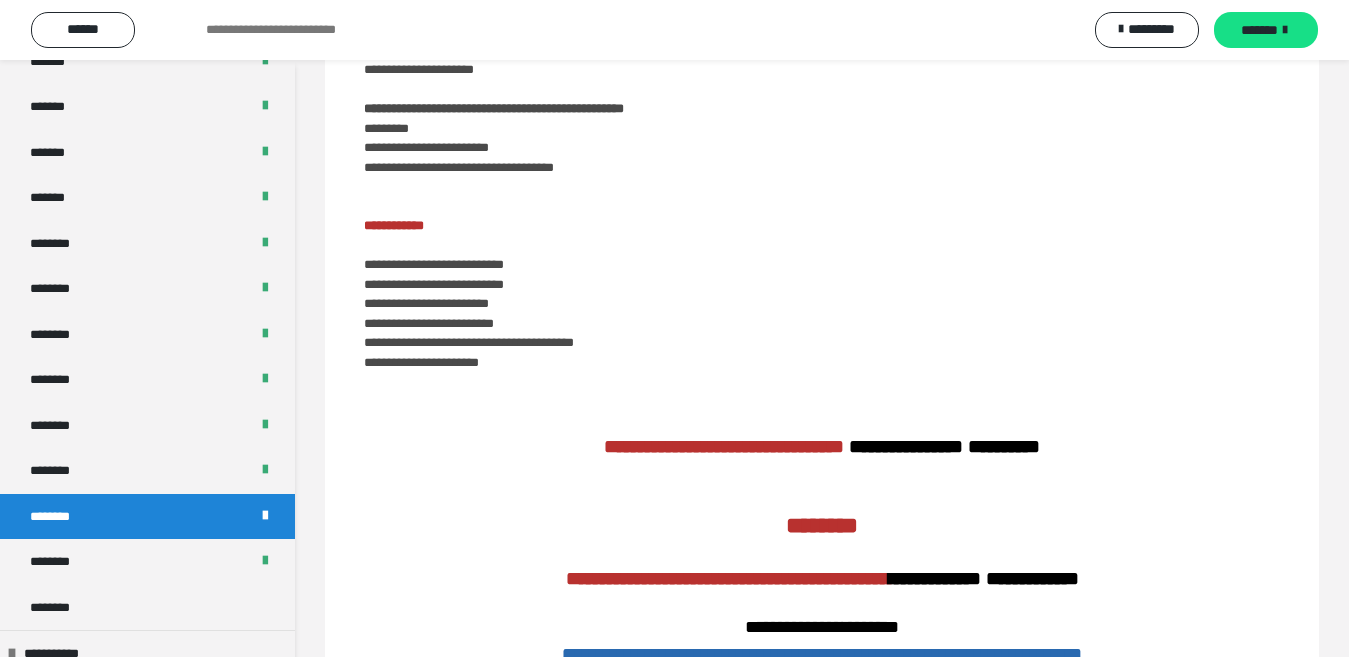 scroll, scrollTop: 0, scrollLeft: 0, axis: both 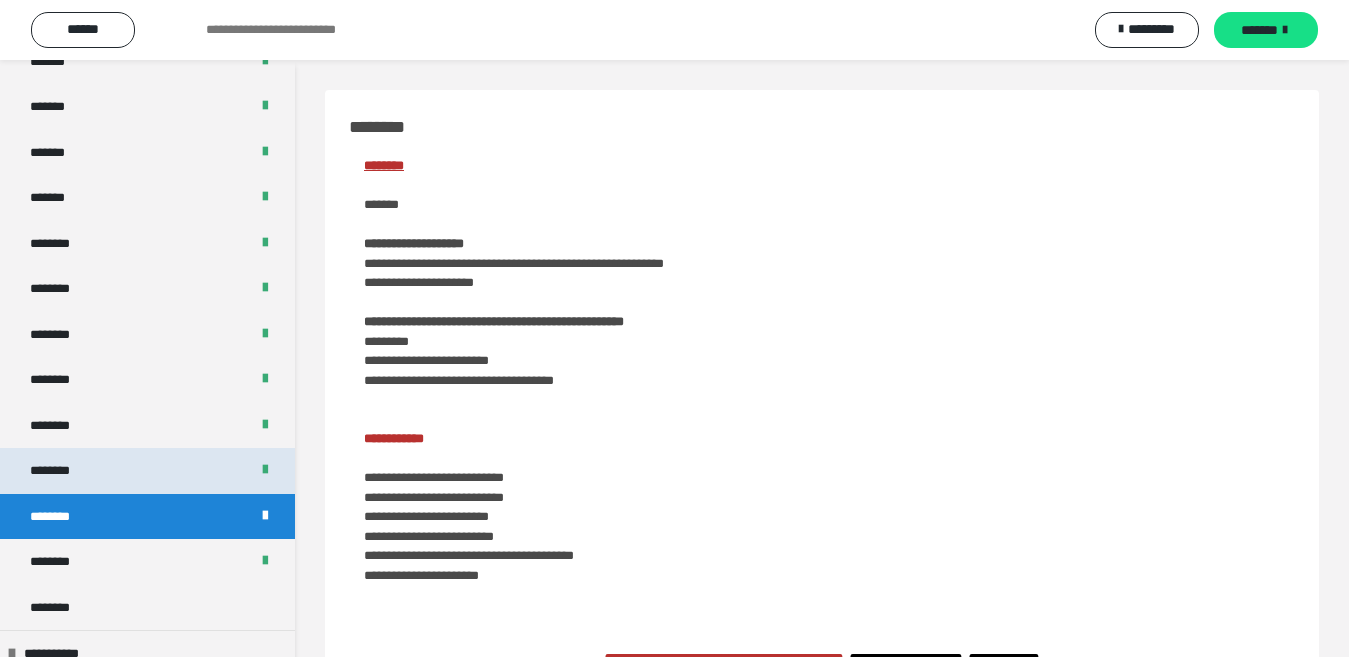 click at bounding box center [265, 471] 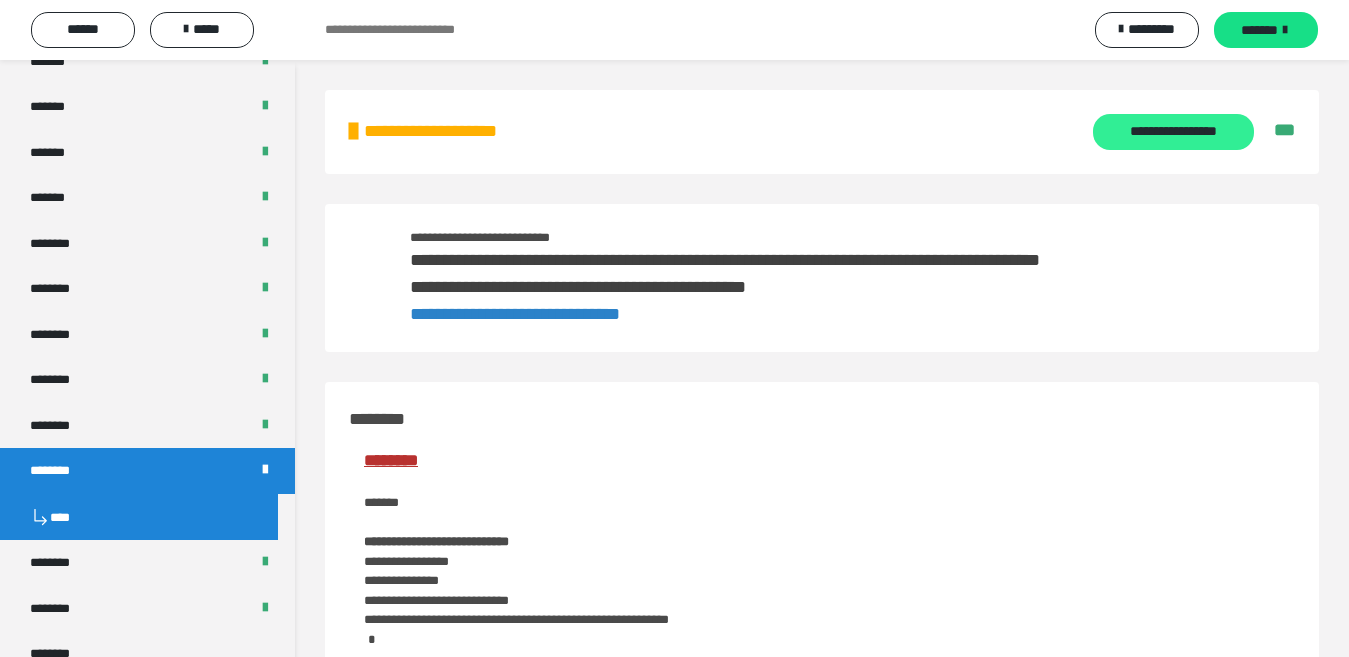 click on "**********" at bounding box center (1173, 132) 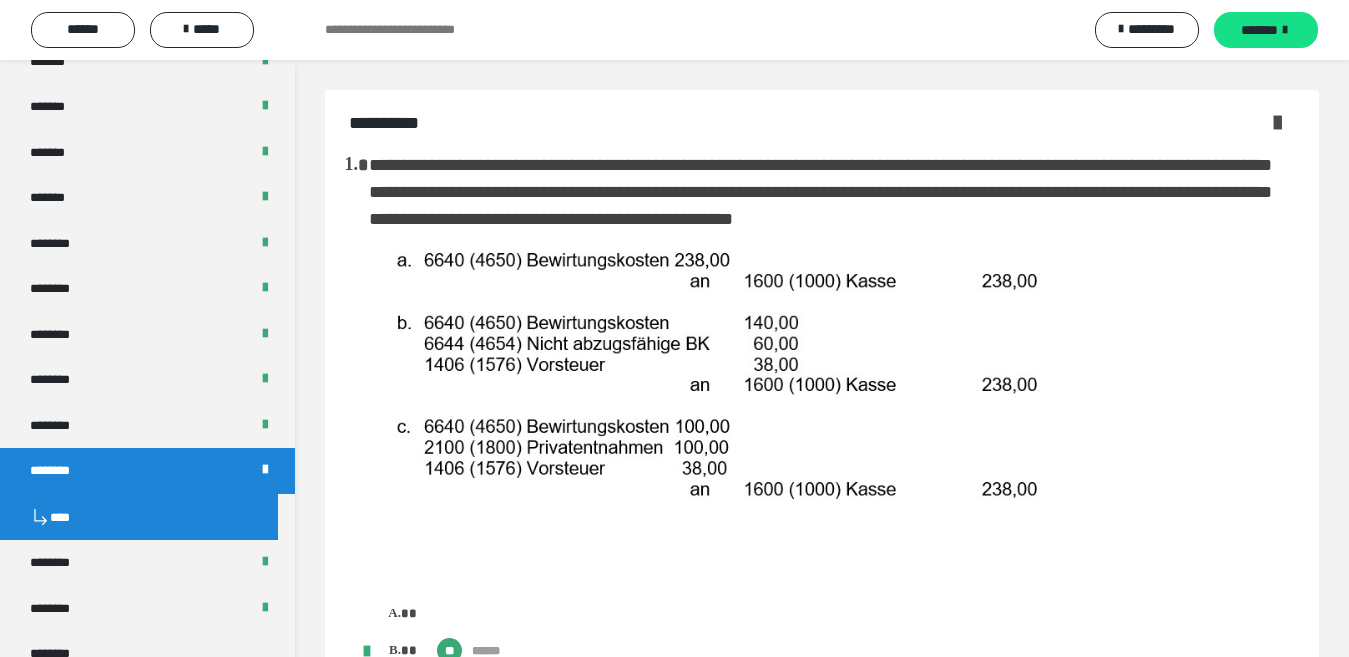 click at bounding box center [1277, 122] 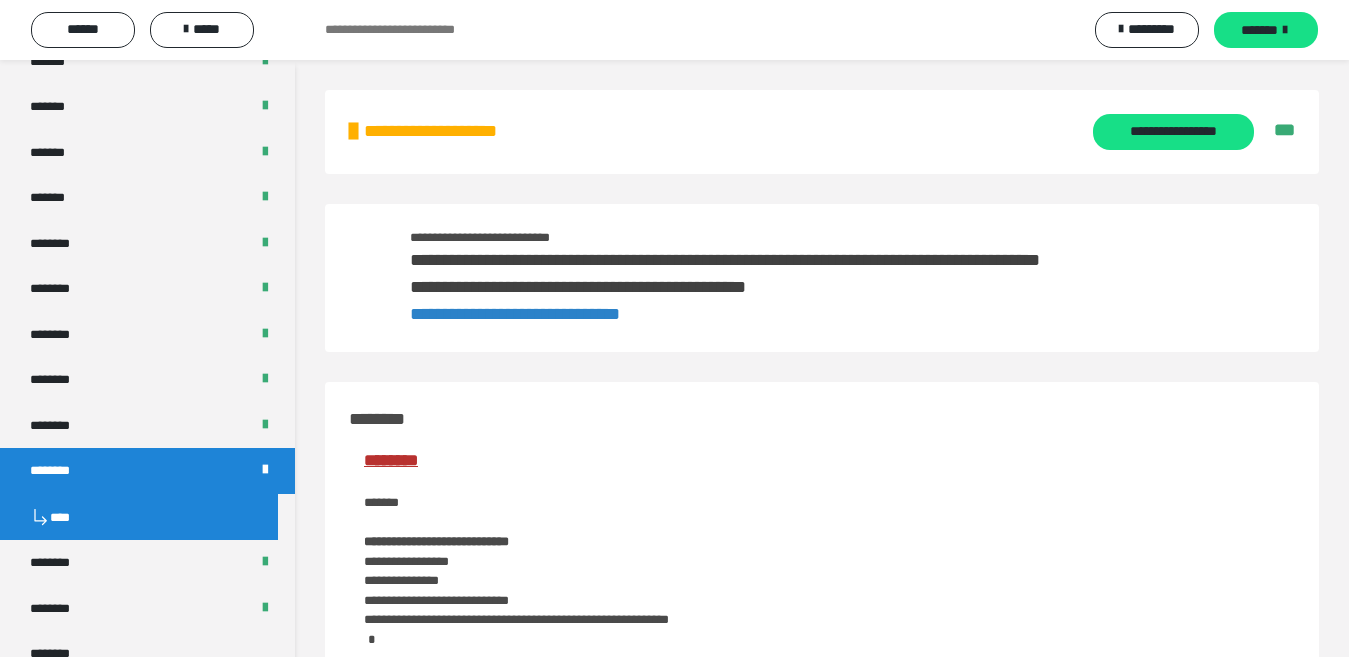 click on "**********" at bounding box center (515, 314) 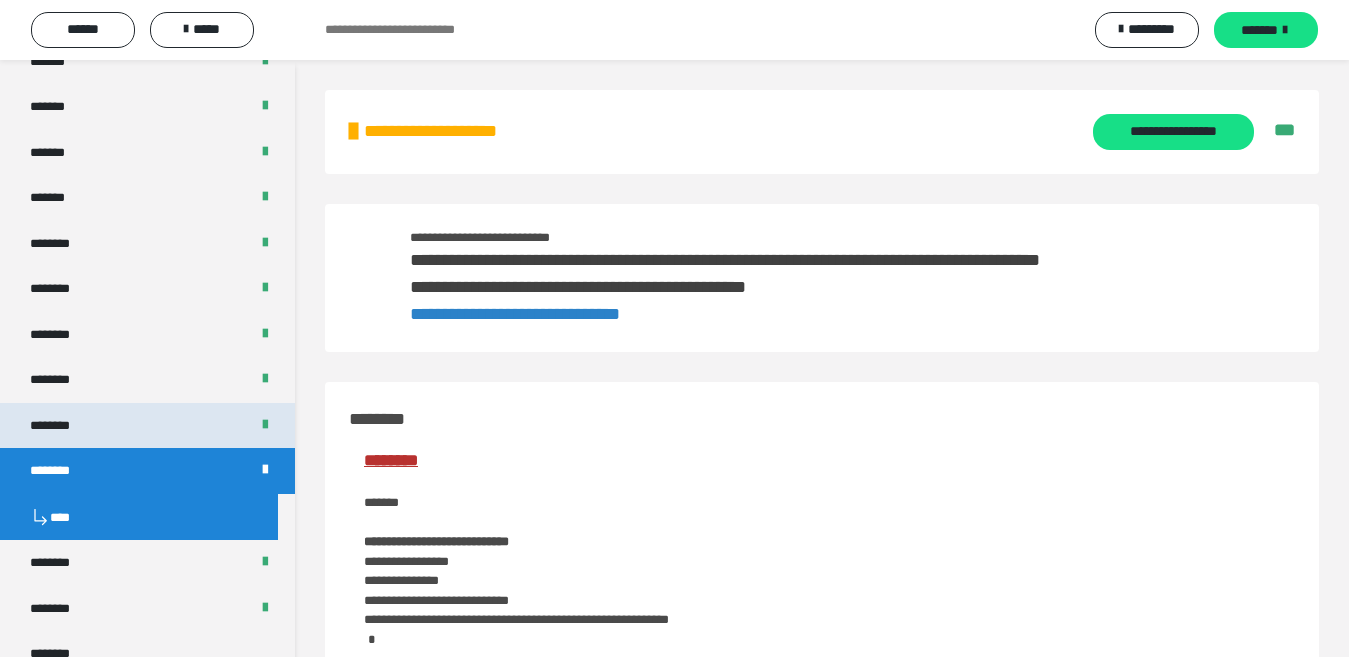 click on "********" at bounding box center [147, 426] 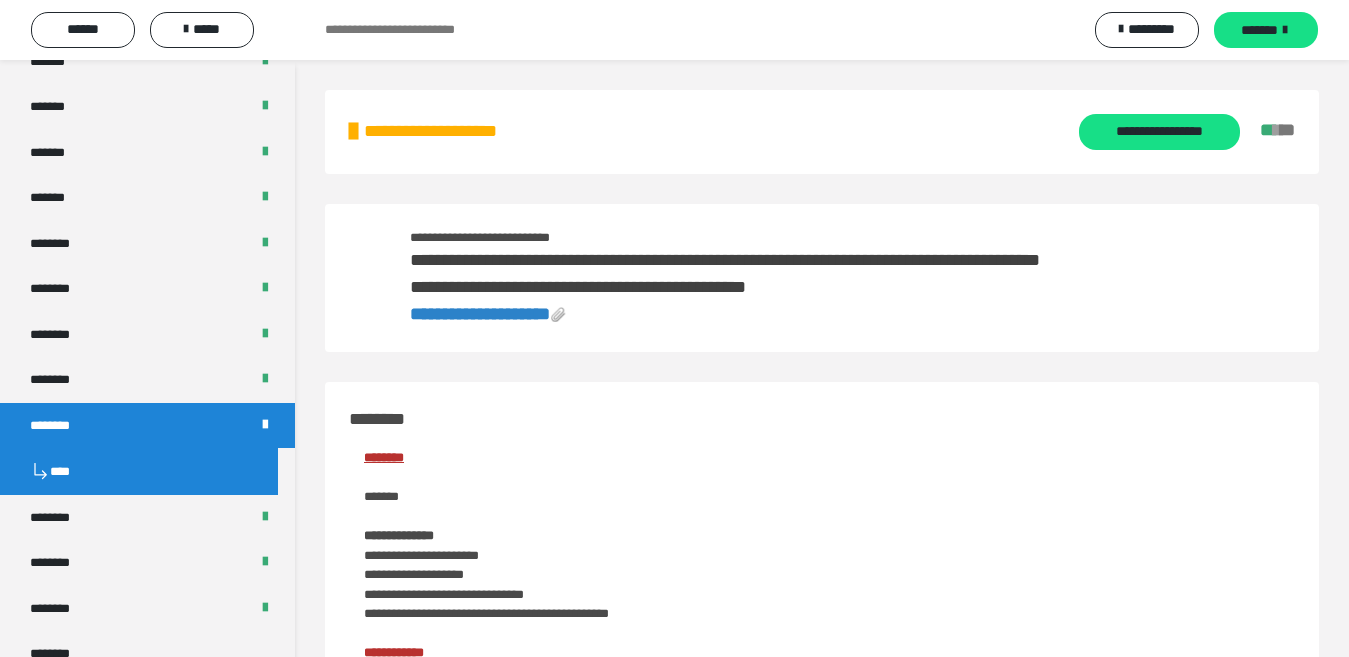 click on "**********" at bounding box center (480, 314) 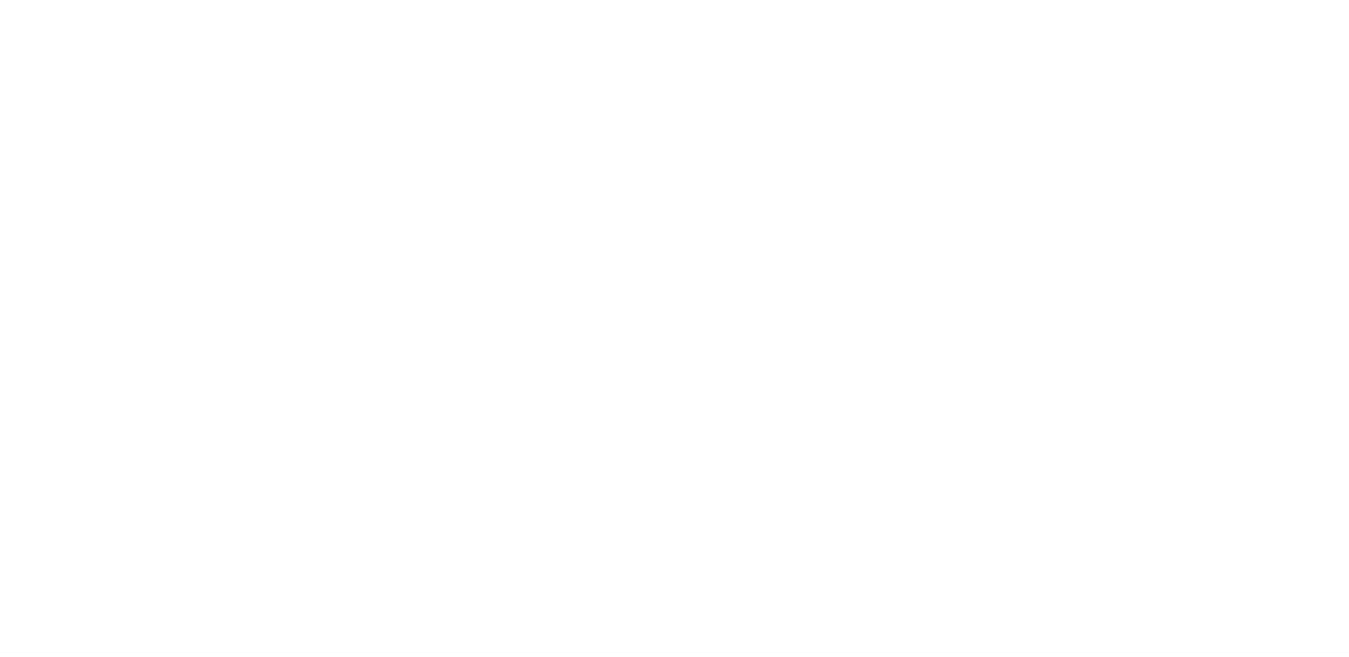 scroll, scrollTop: 0, scrollLeft: 0, axis: both 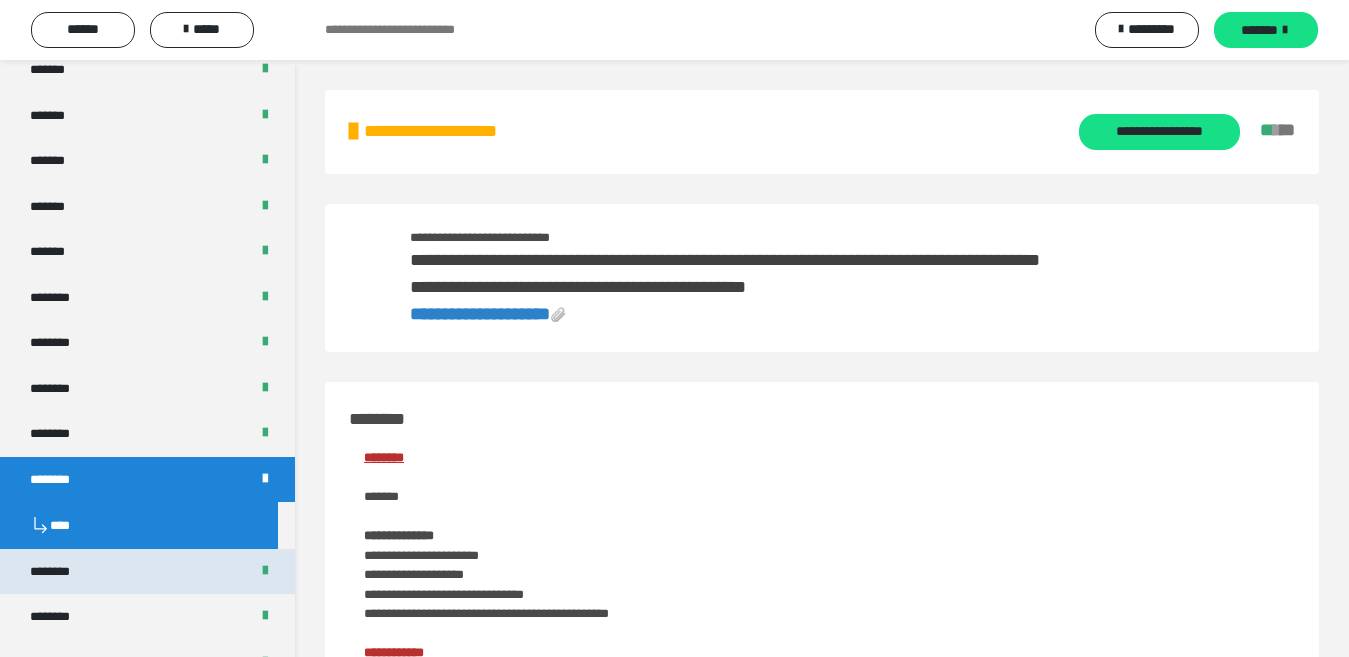 click on "********" at bounding box center [60, 572] 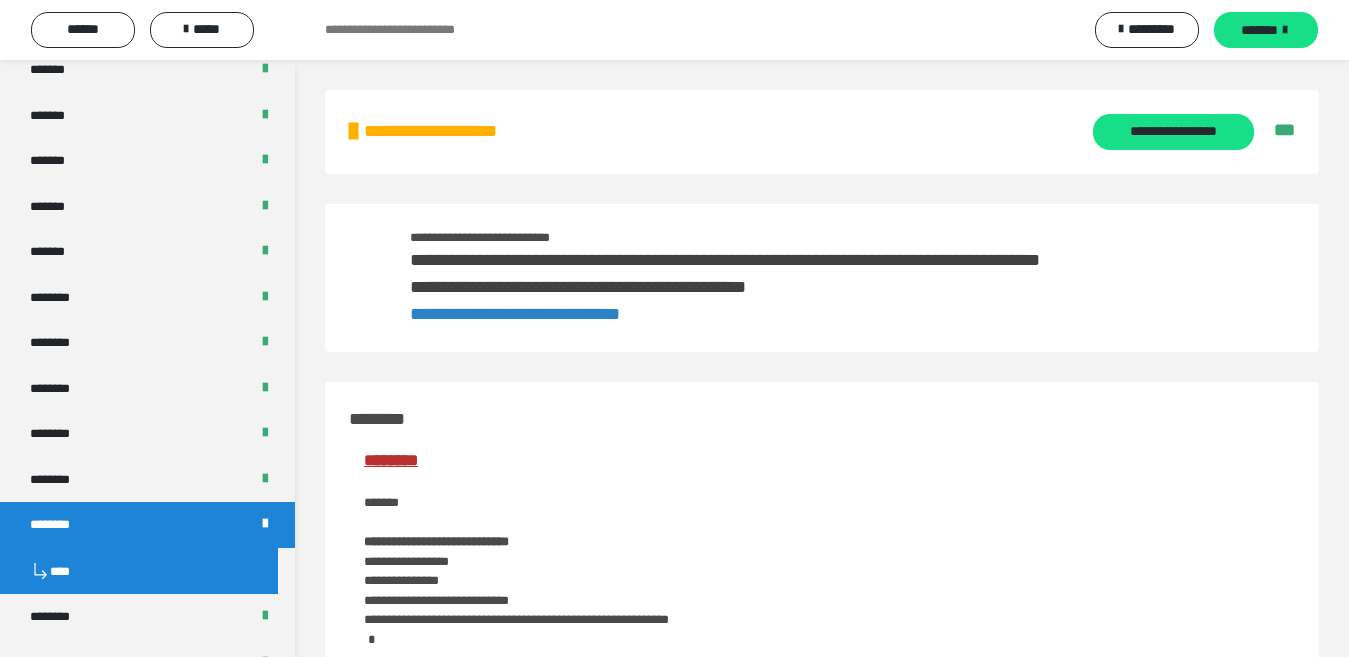 click on "**********" at bounding box center [515, 314] 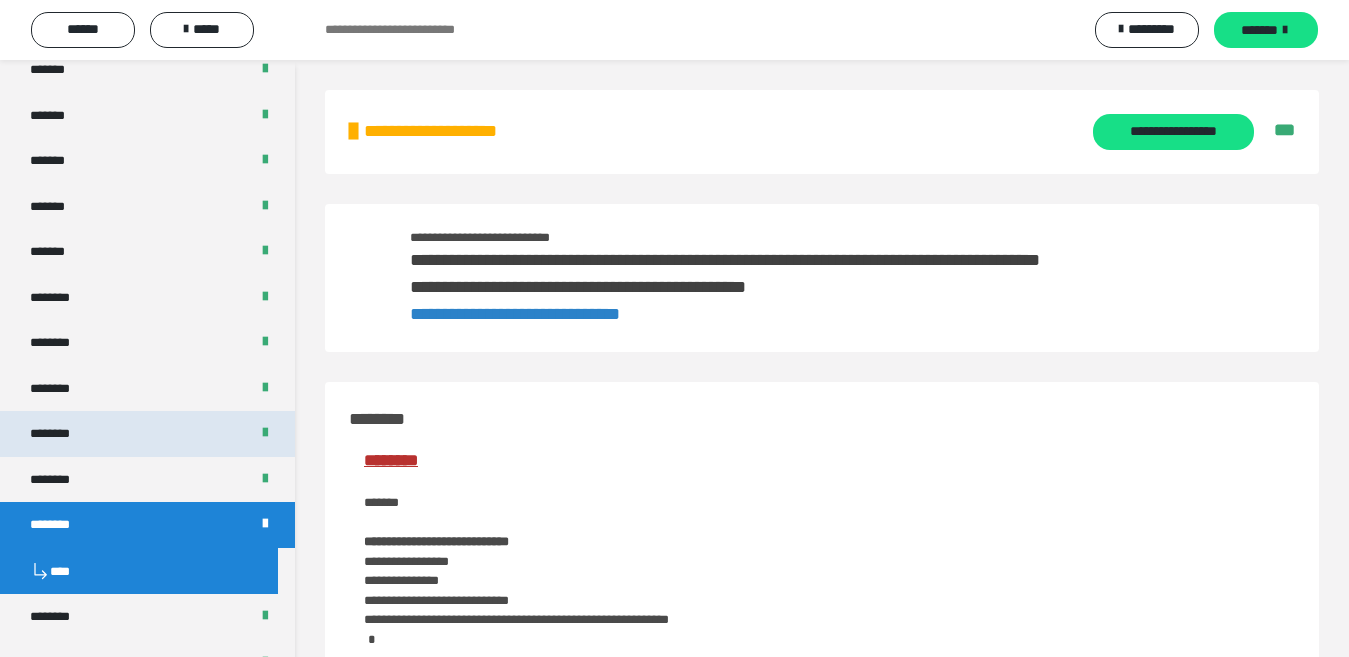 click on "********" at bounding box center [147, 434] 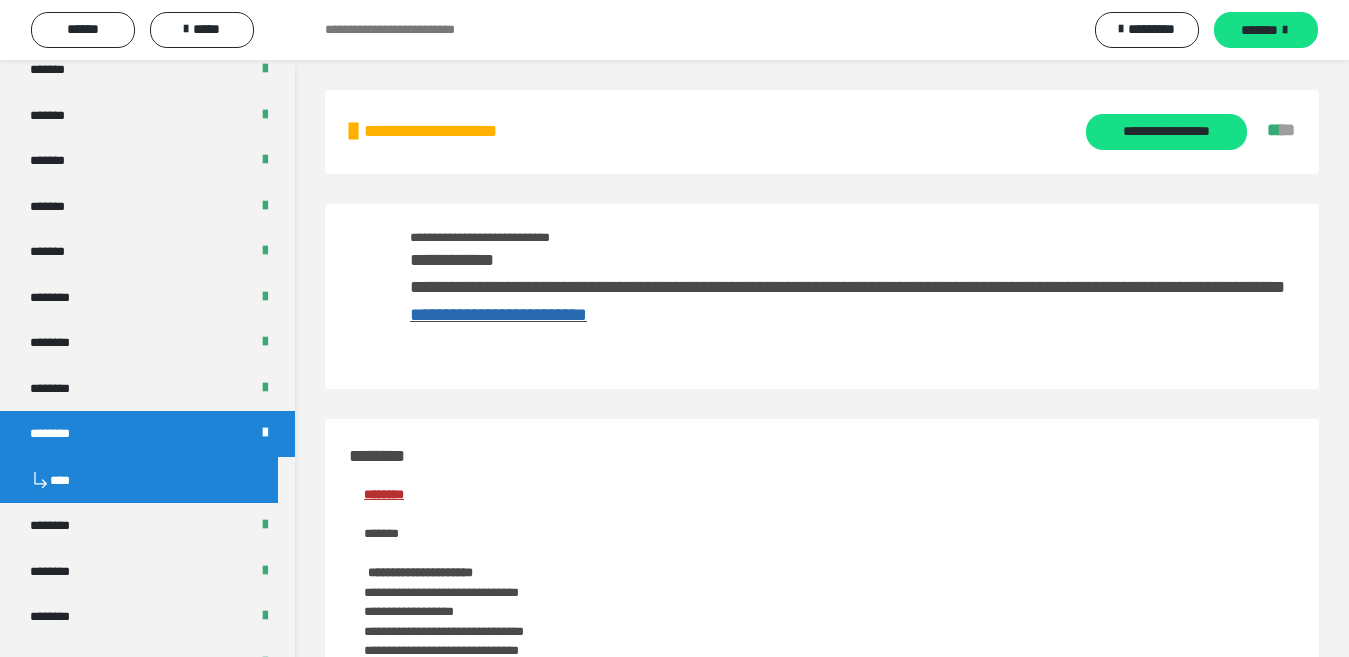 click on "**********" at bounding box center [498, 314] 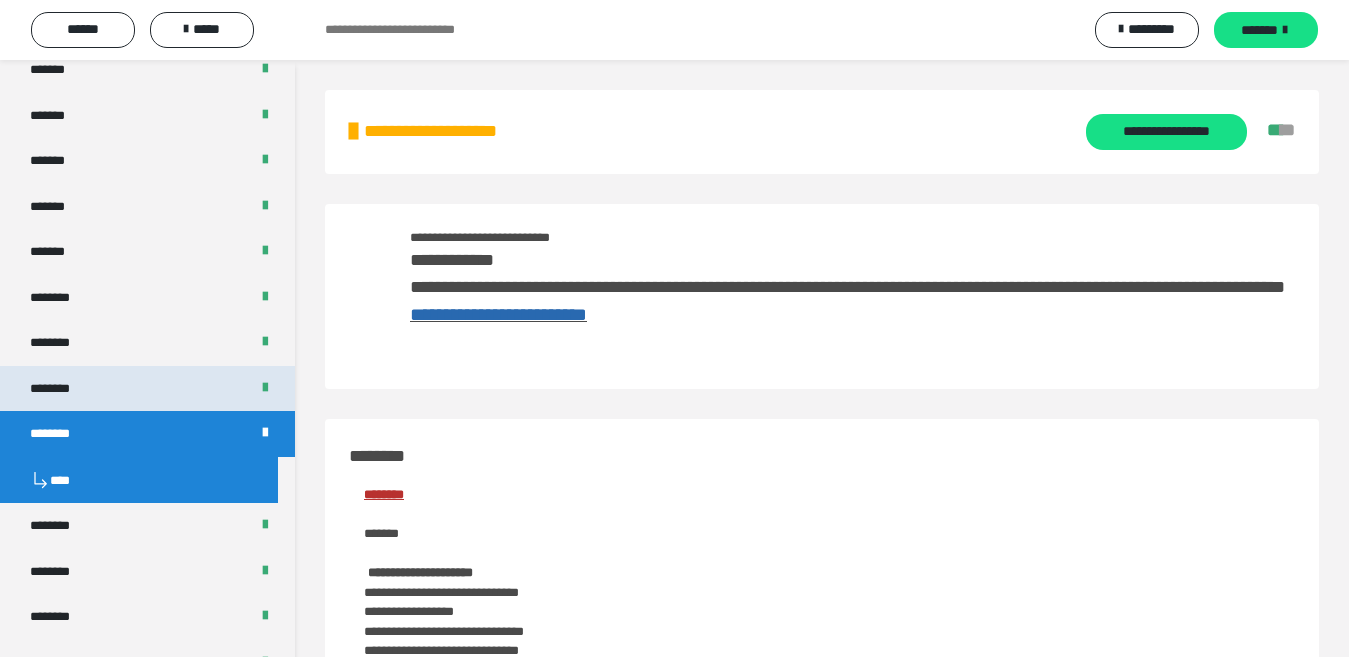 click on "********" at bounding box center (60, 389) 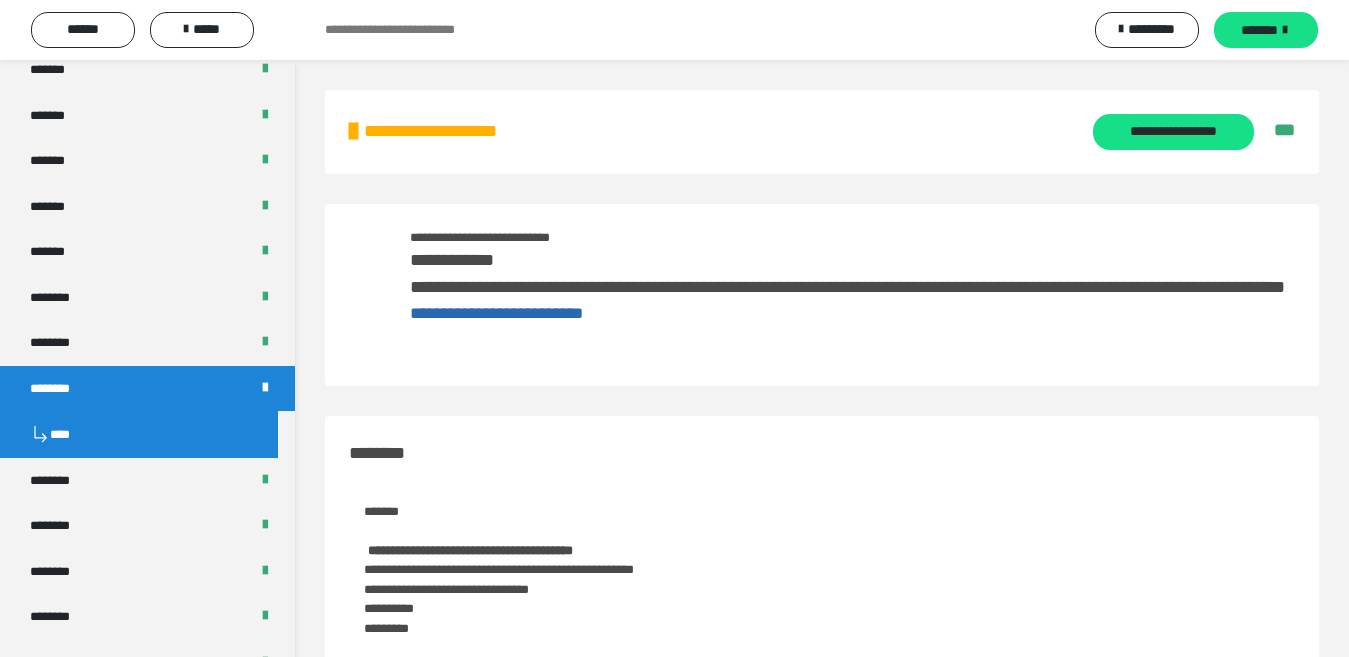 click on "**********" at bounding box center [496, 313] 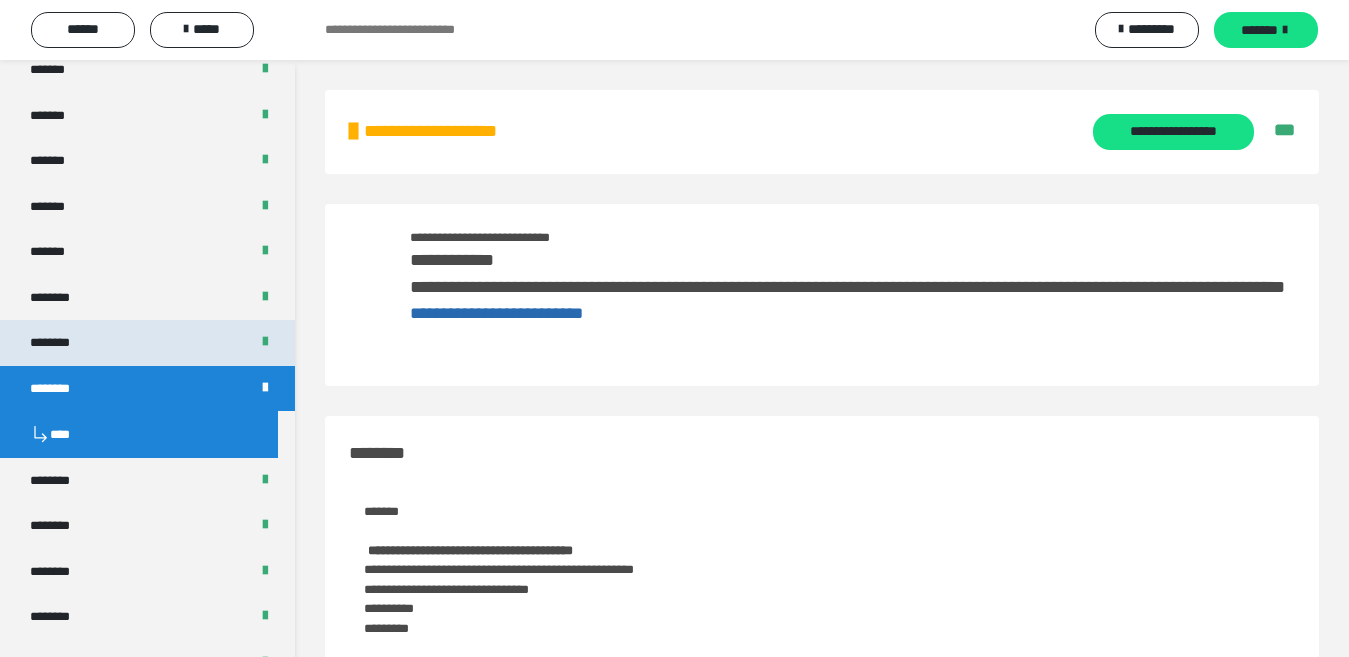 click on "********" at bounding box center [147, 343] 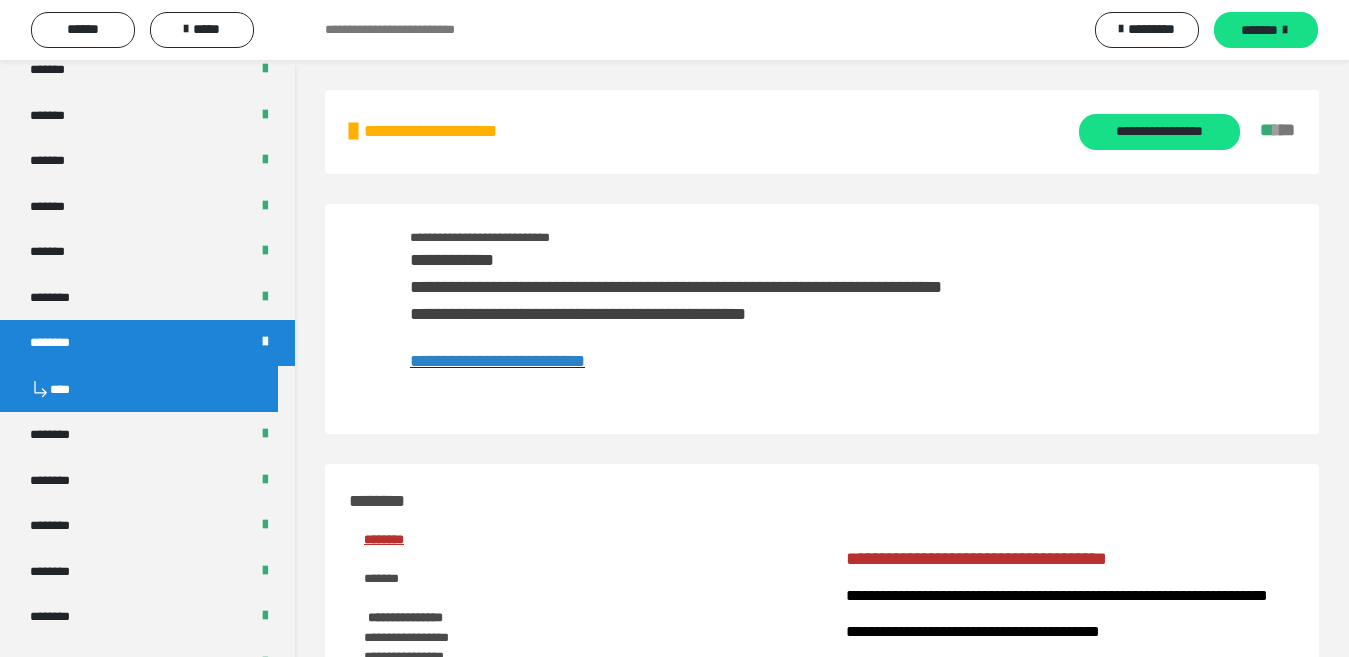 click on "**********" at bounding box center [497, 361] 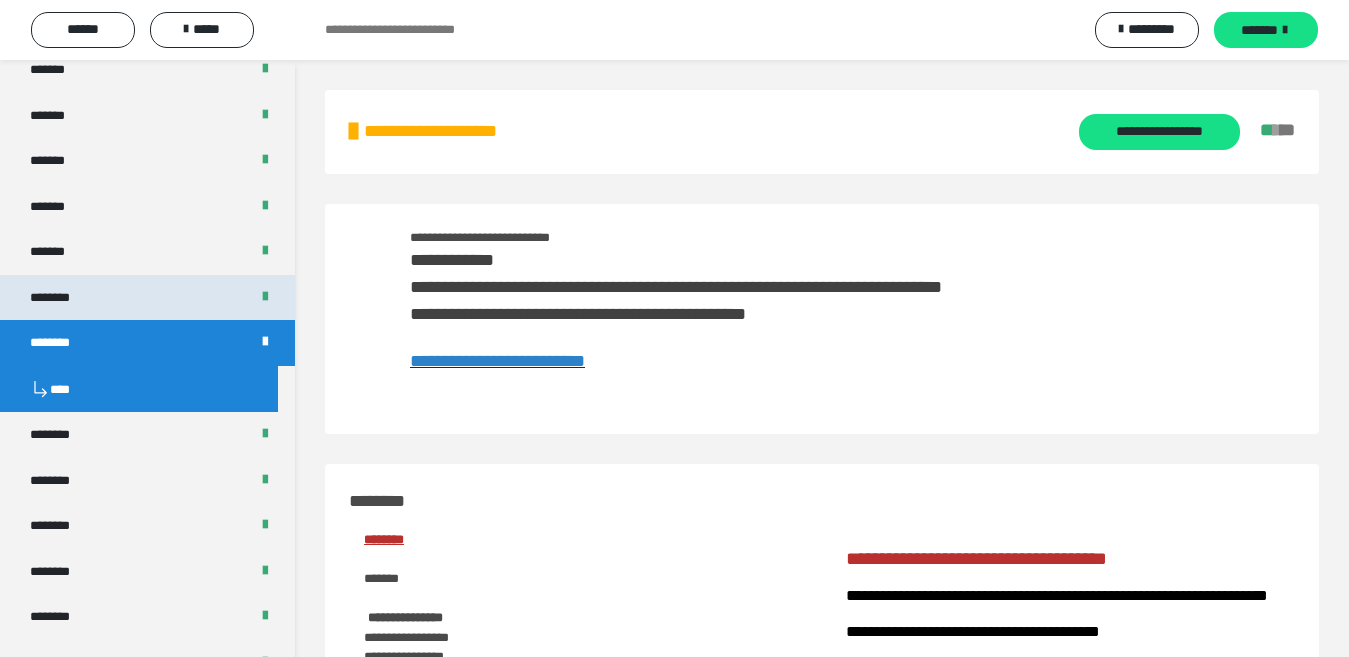 click on "********" at bounding box center [147, 298] 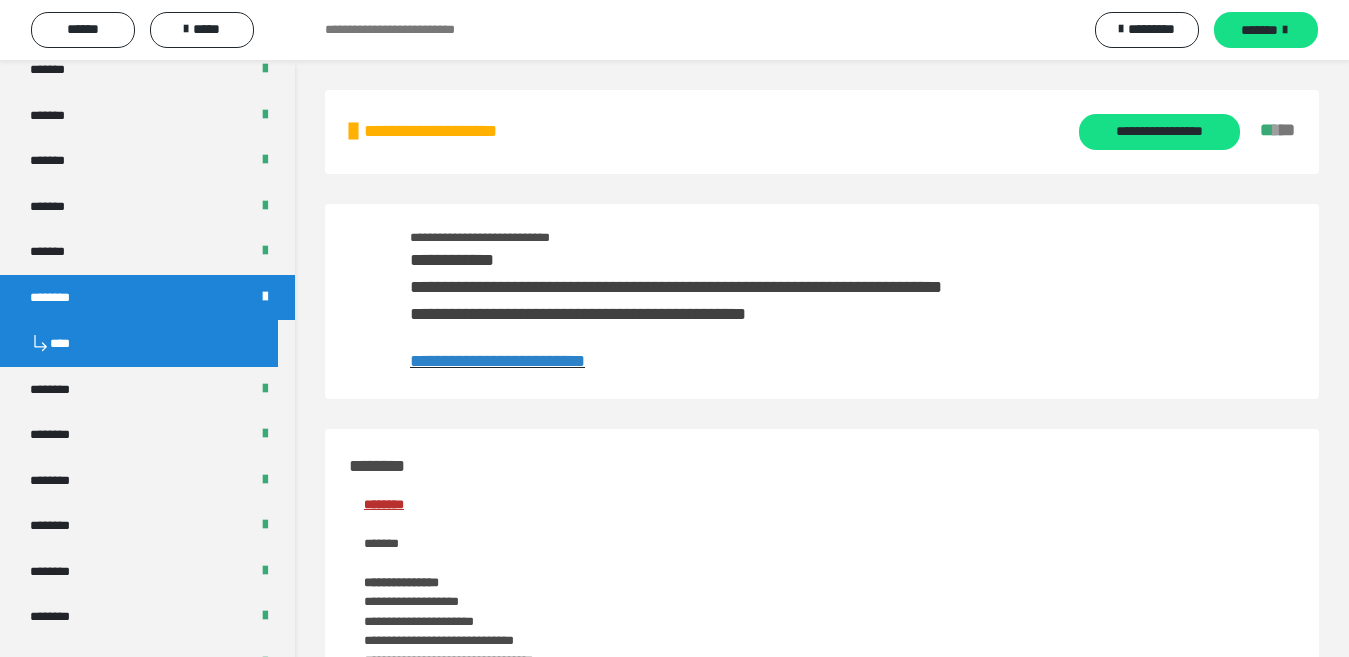 click on "**********" at bounding box center (497, 361) 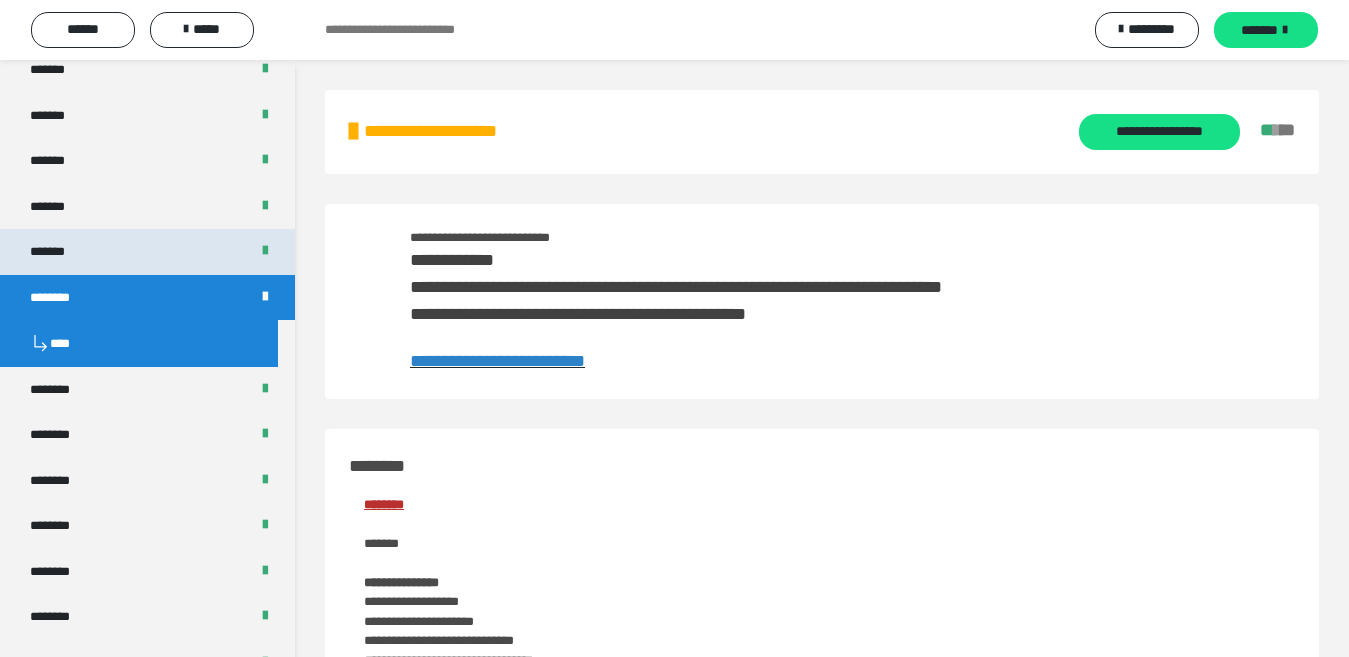 click on "*******" at bounding box center (147, 252) 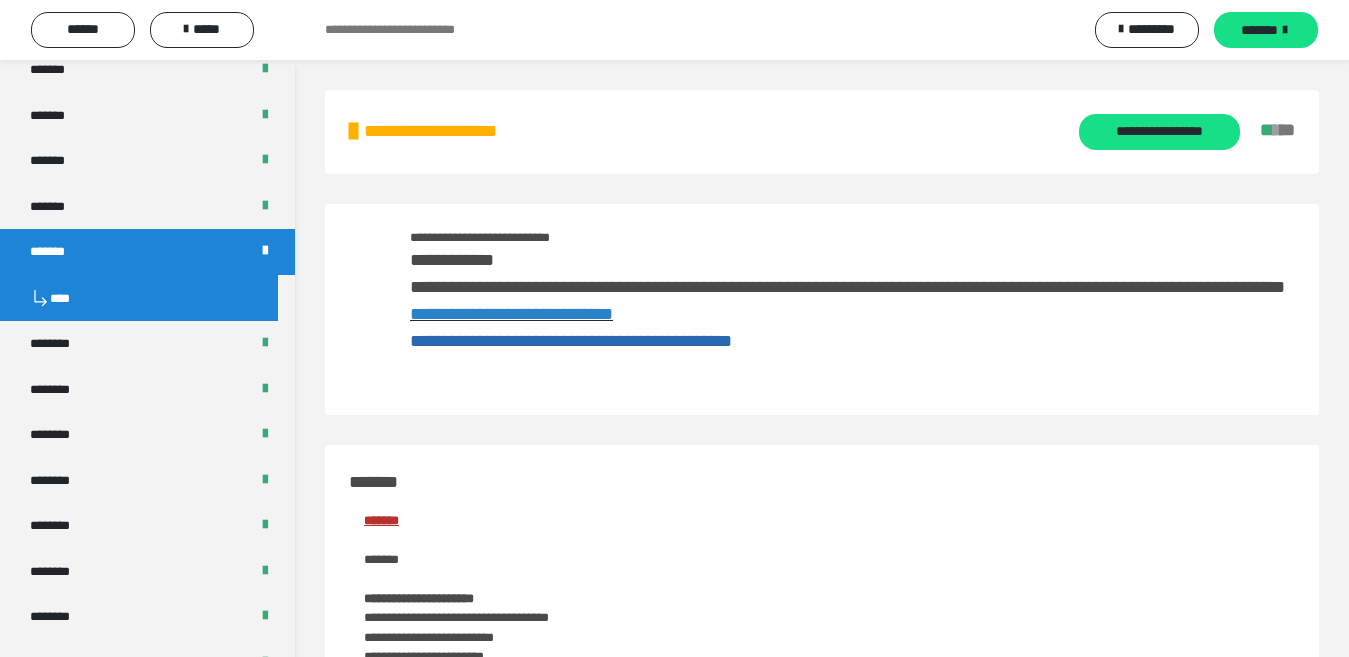click on "**********" at bounding box center [511, 314] 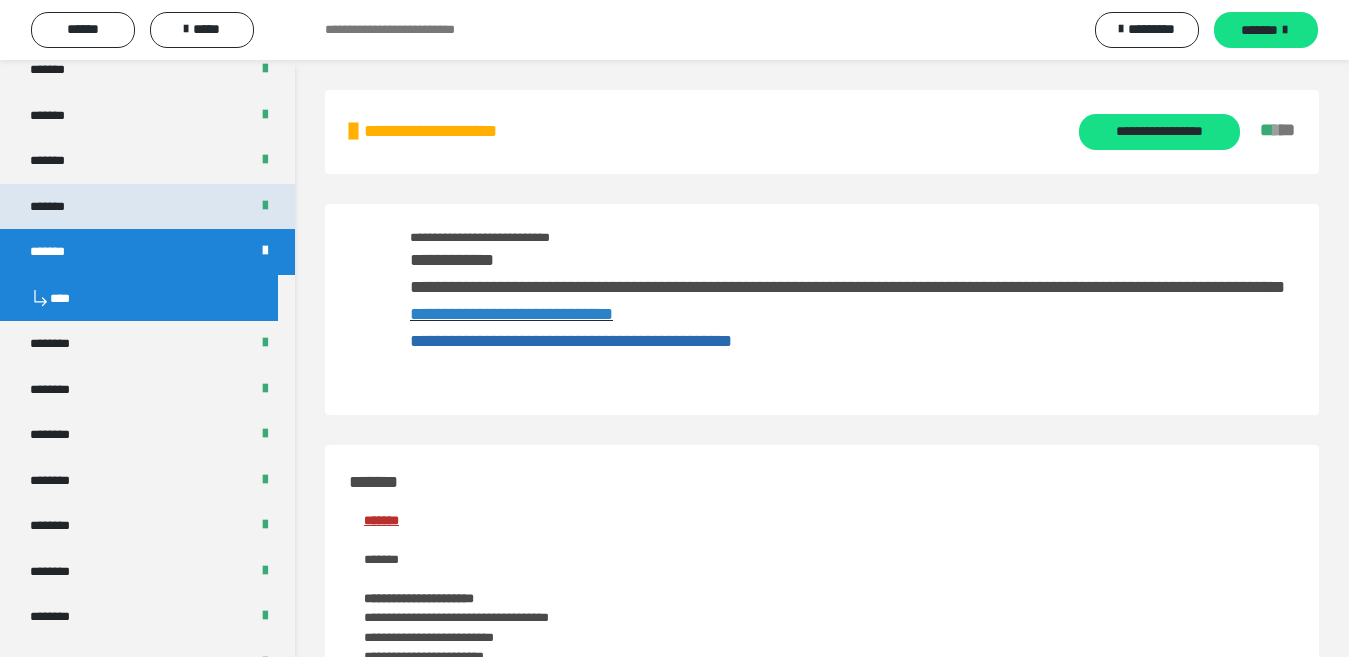 click on "*******" at bounding box center (147, 207) 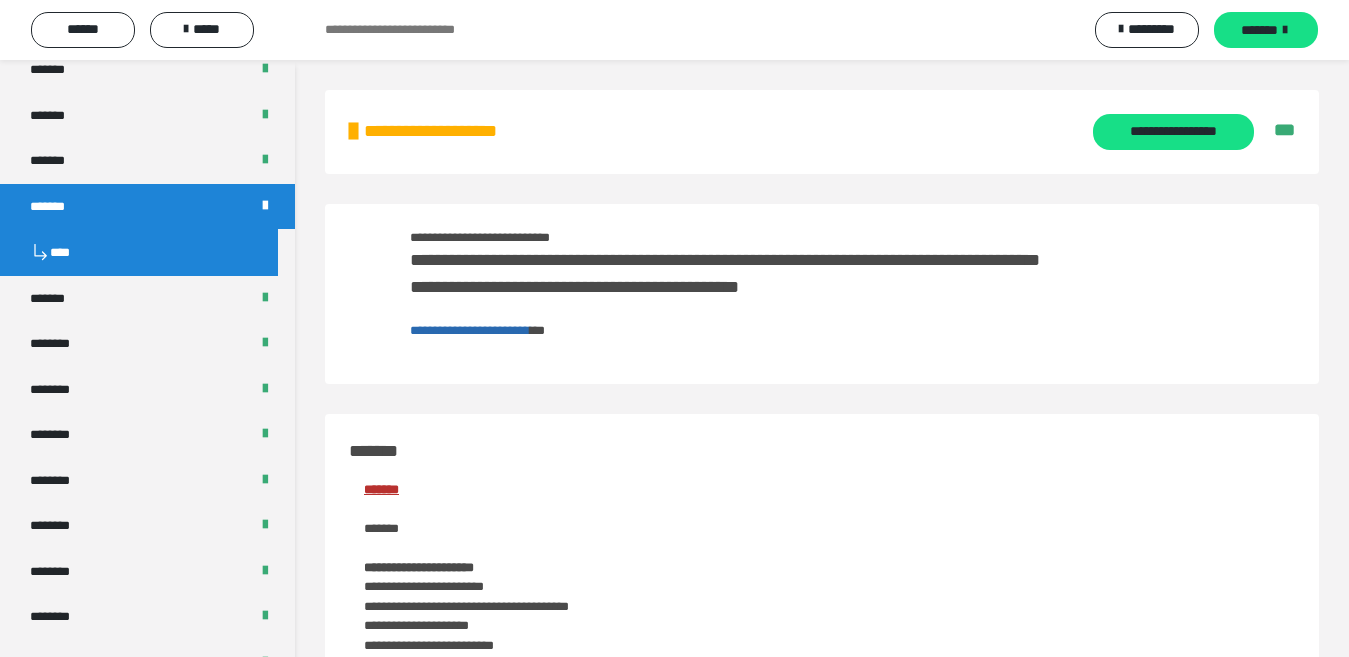 click on "**********" at bounding box center (470, 330) 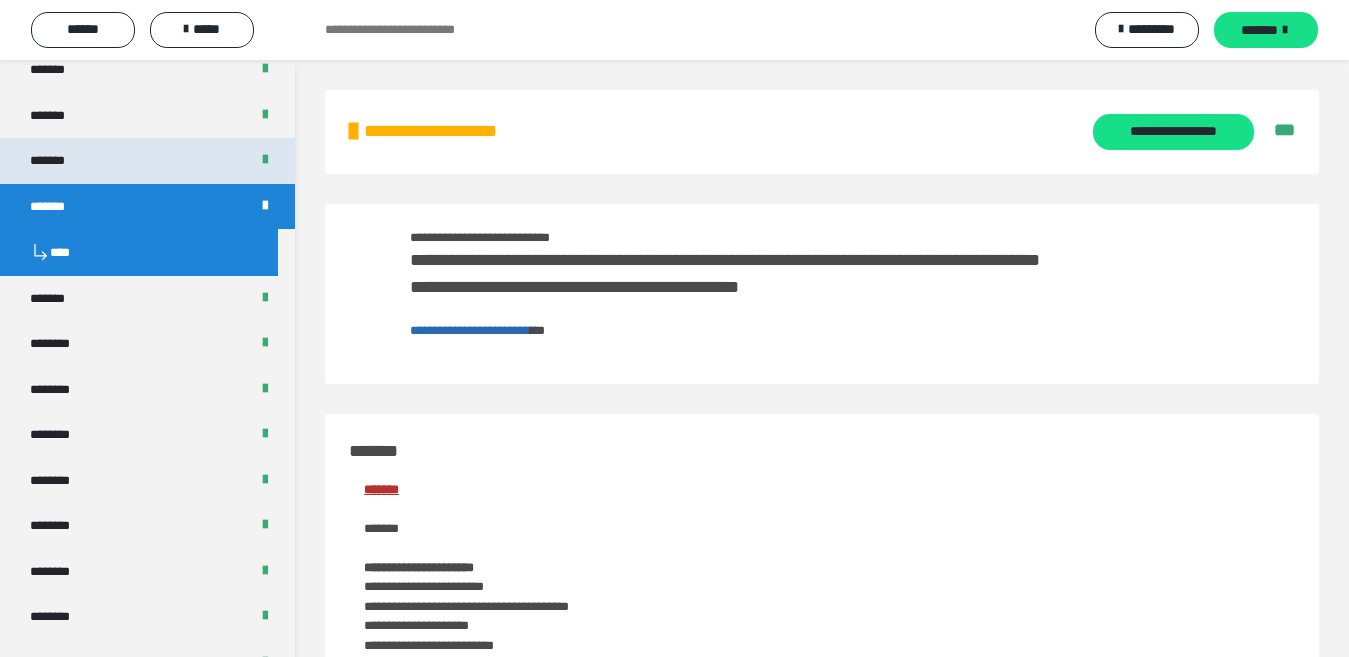 click on "*******" at bounding box center [147, 161] 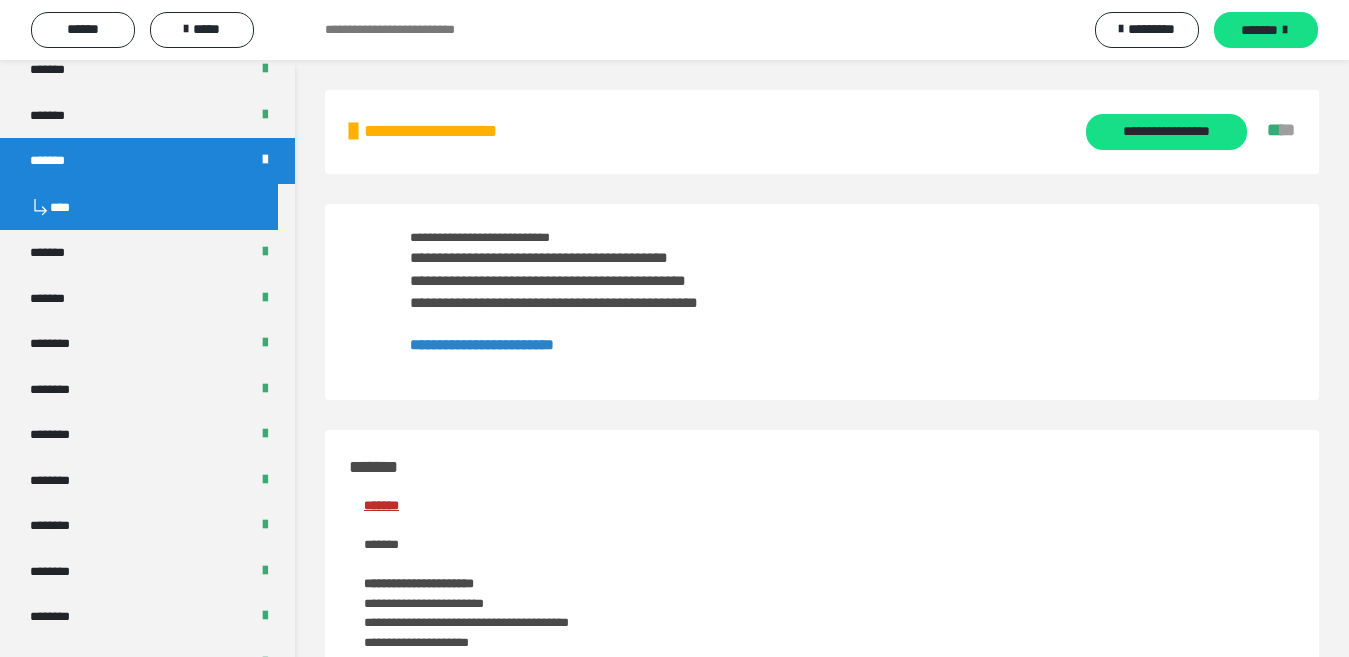 click on "**********" at bounding box center (482, 344) 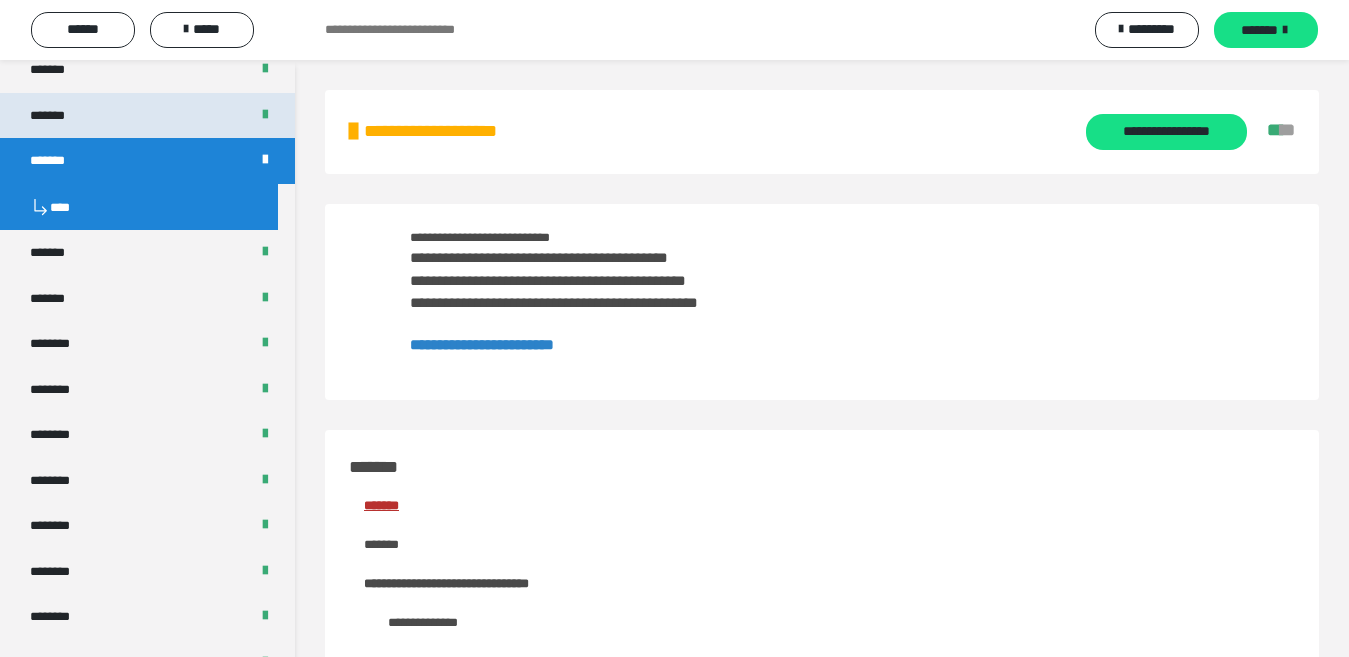 click on "*******" at bounding box center (147, 116) 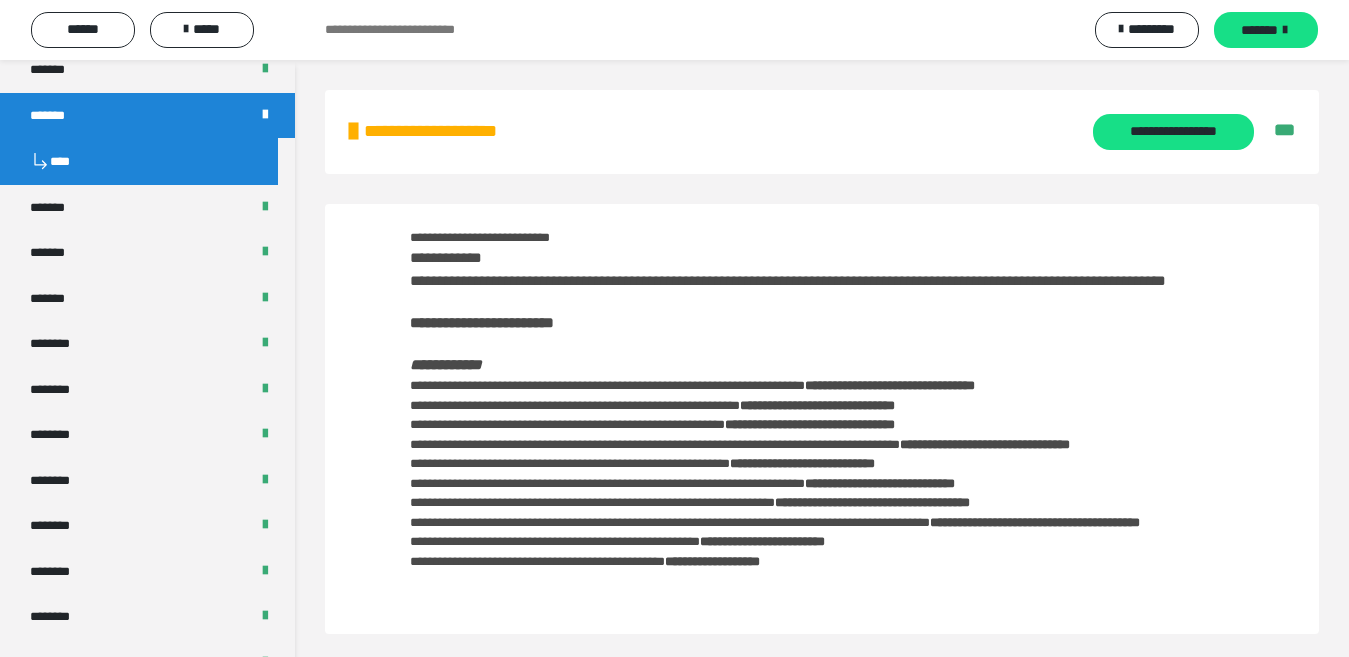click on "**********" at bounding box center (482, 322) 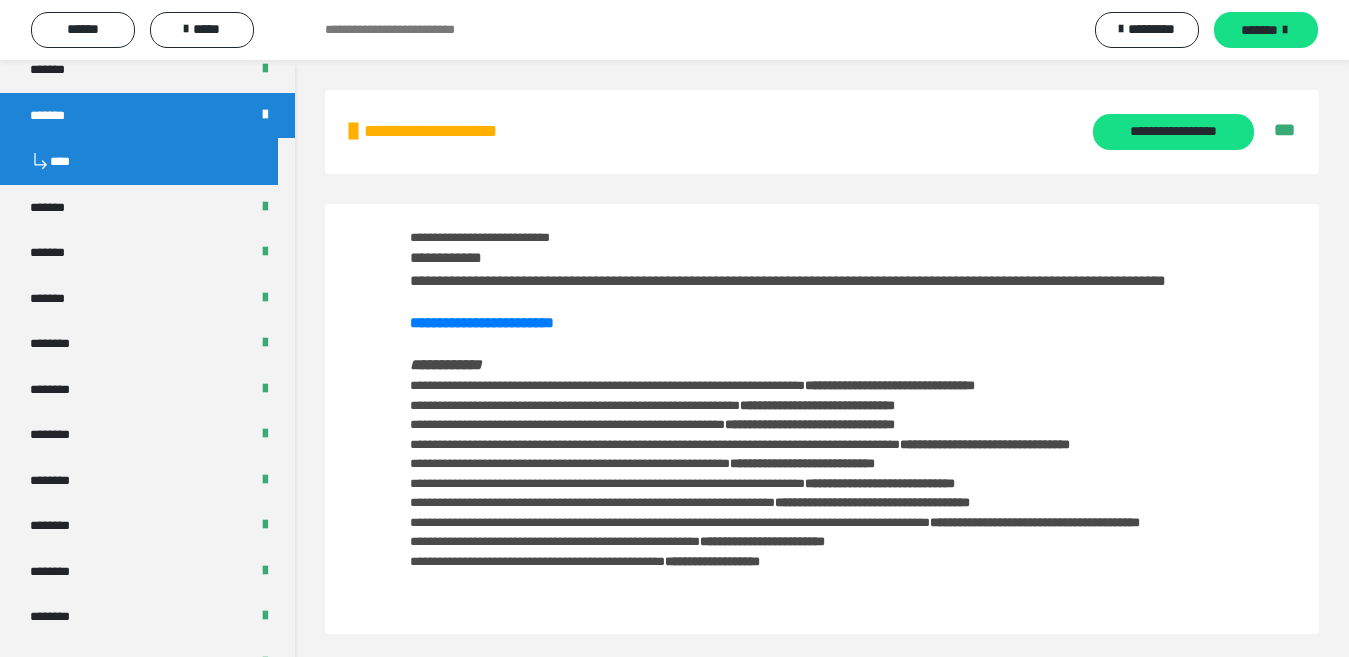scroll, scrollTop: 600, scrollLeft: 0, axis: vertical 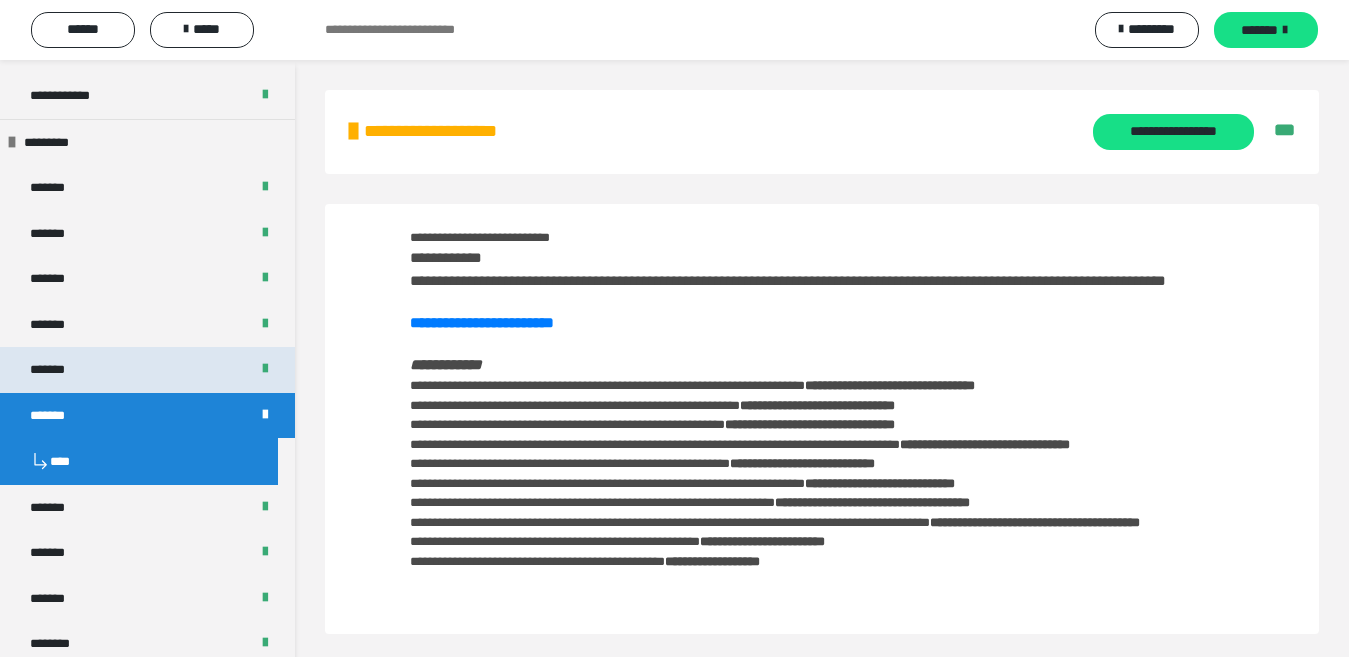 click on "*******" at bounding box center [147, 370] 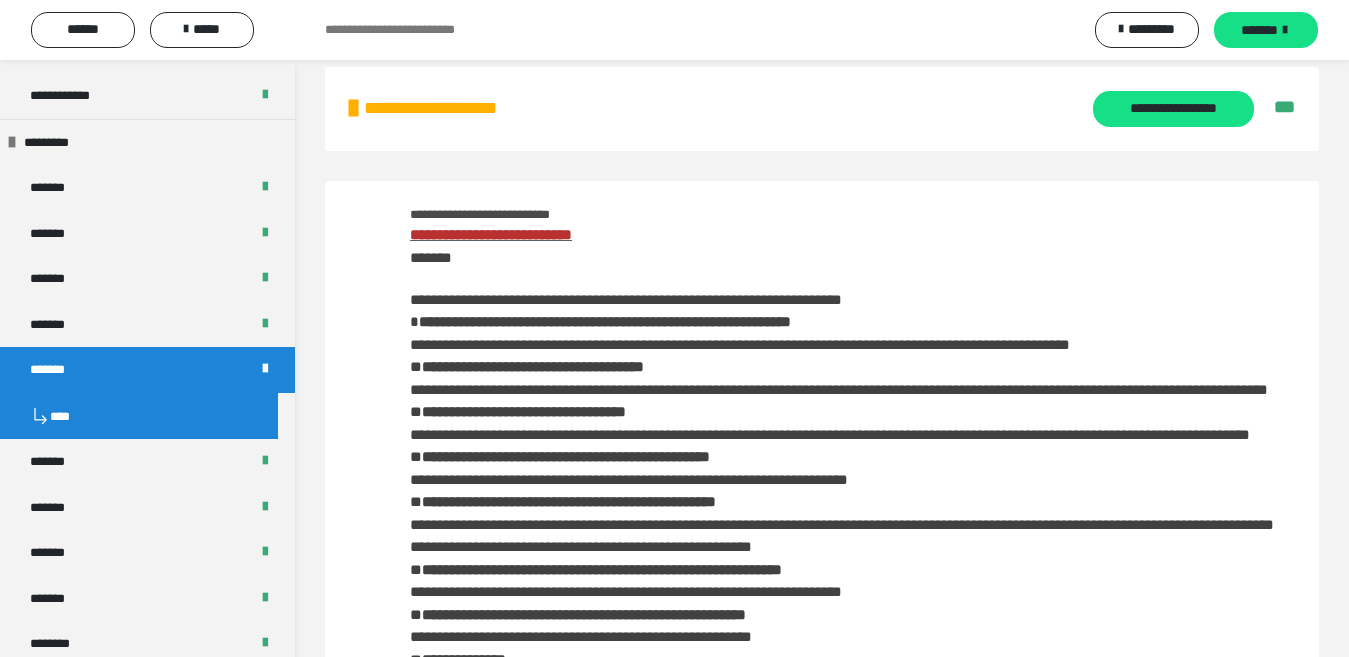 scroll, scrollTop: 100, scrollLeft: 0, axis: vertical 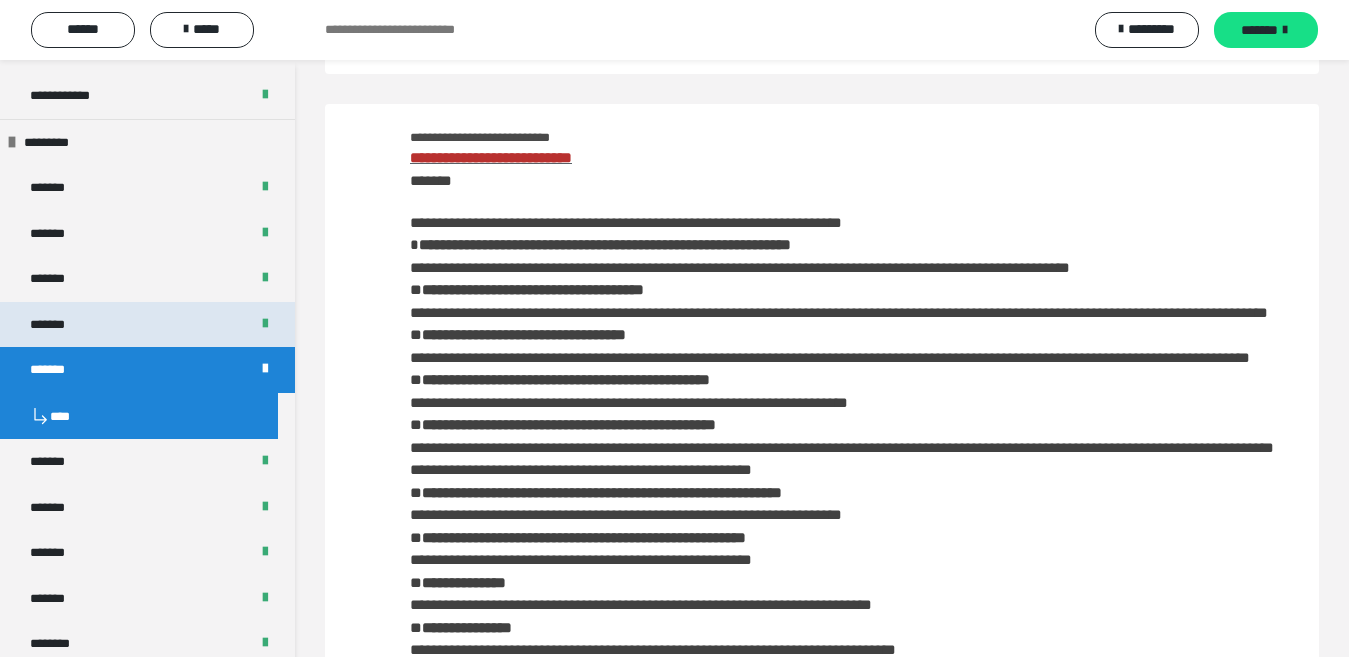 click on "*******" at bounding box center [147, 325] 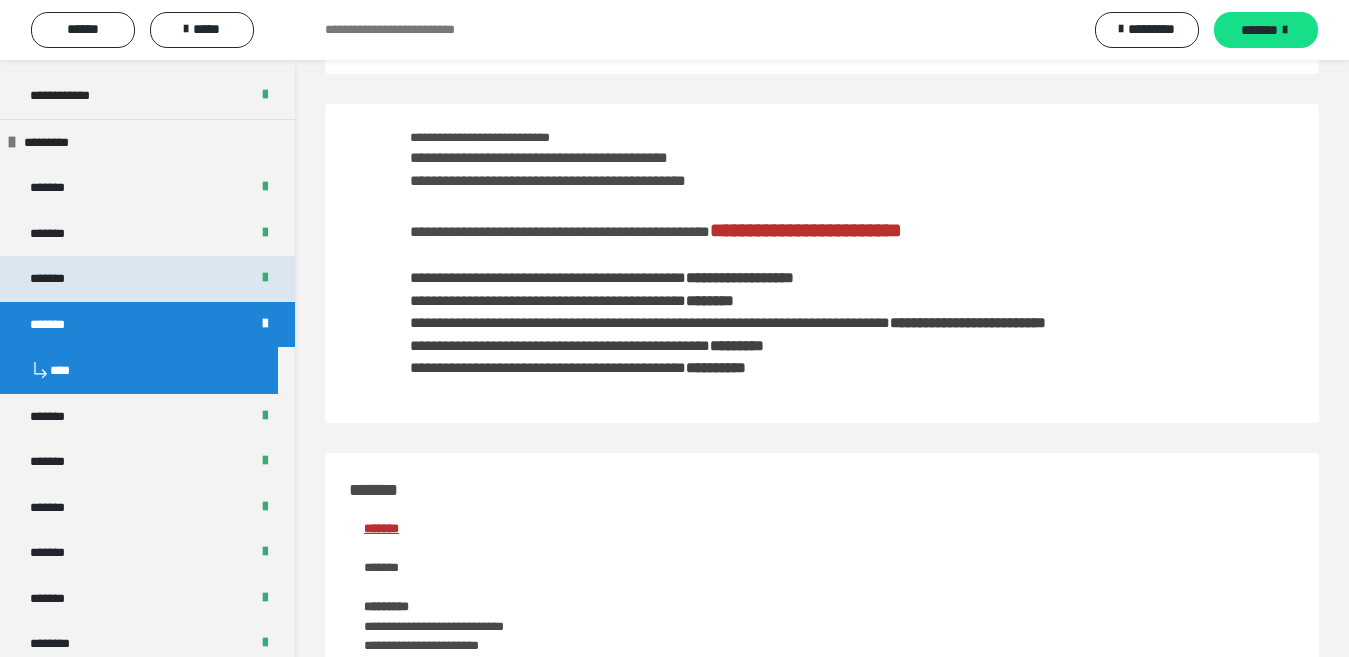 click on "*******" at bounding box center [147, 279] 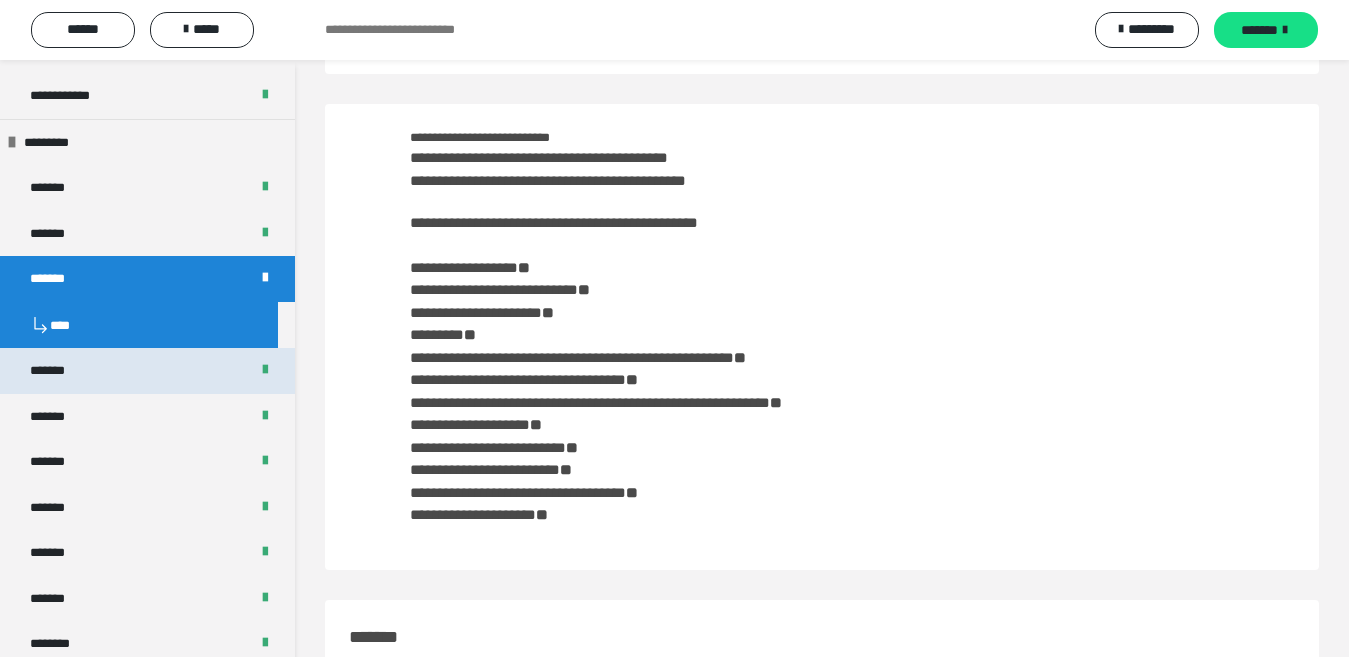 click on "*******" at bounding box center (147, 371) 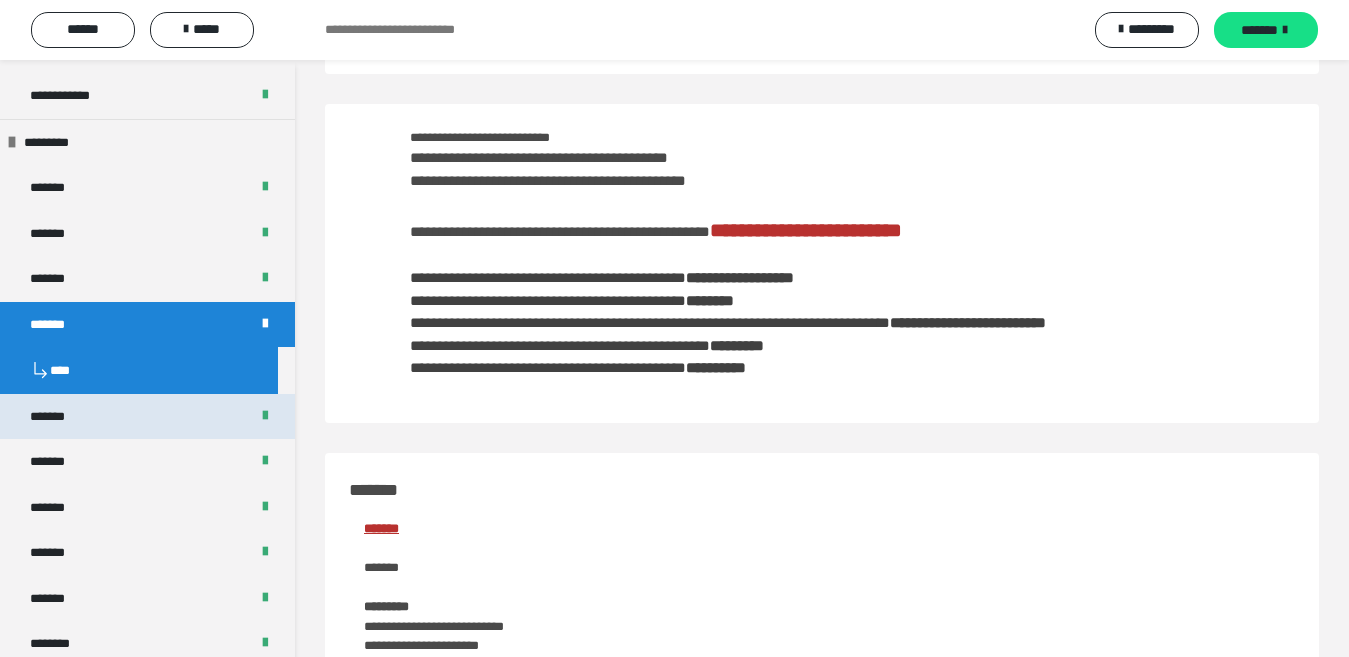 click on "*******" at bounding box center (58, 417) 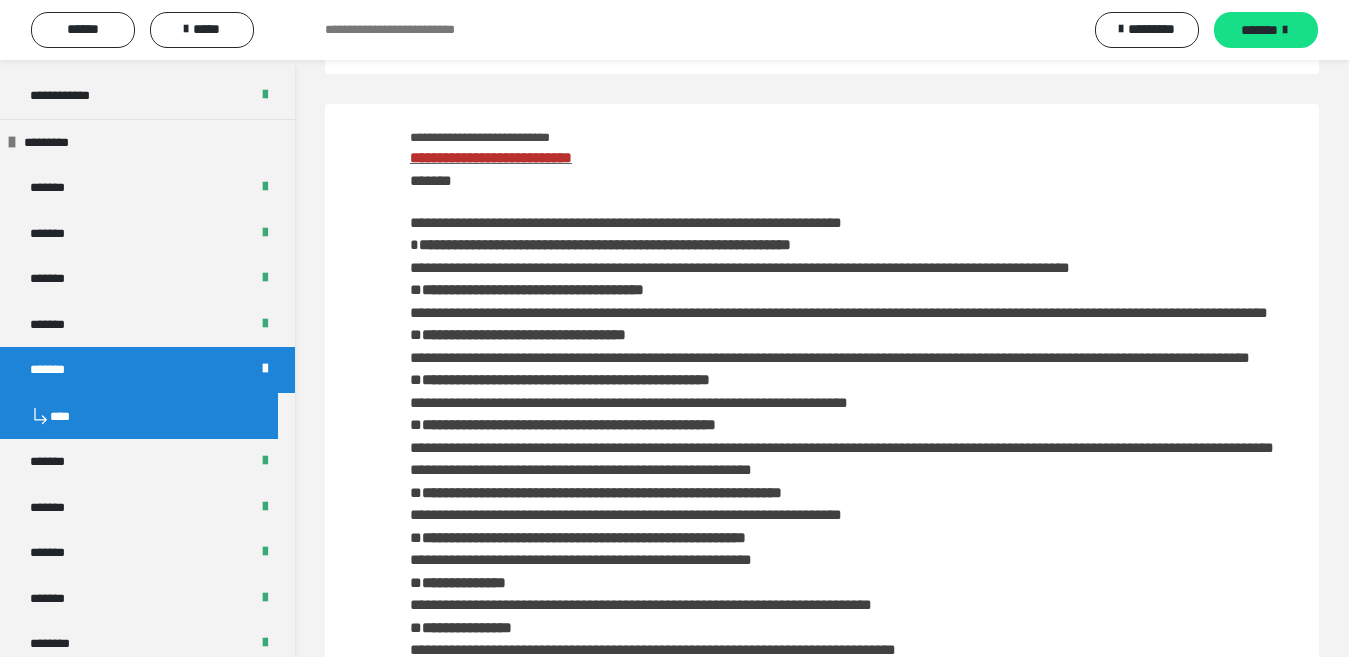 click on "**********" at bounding box center [491, 157] 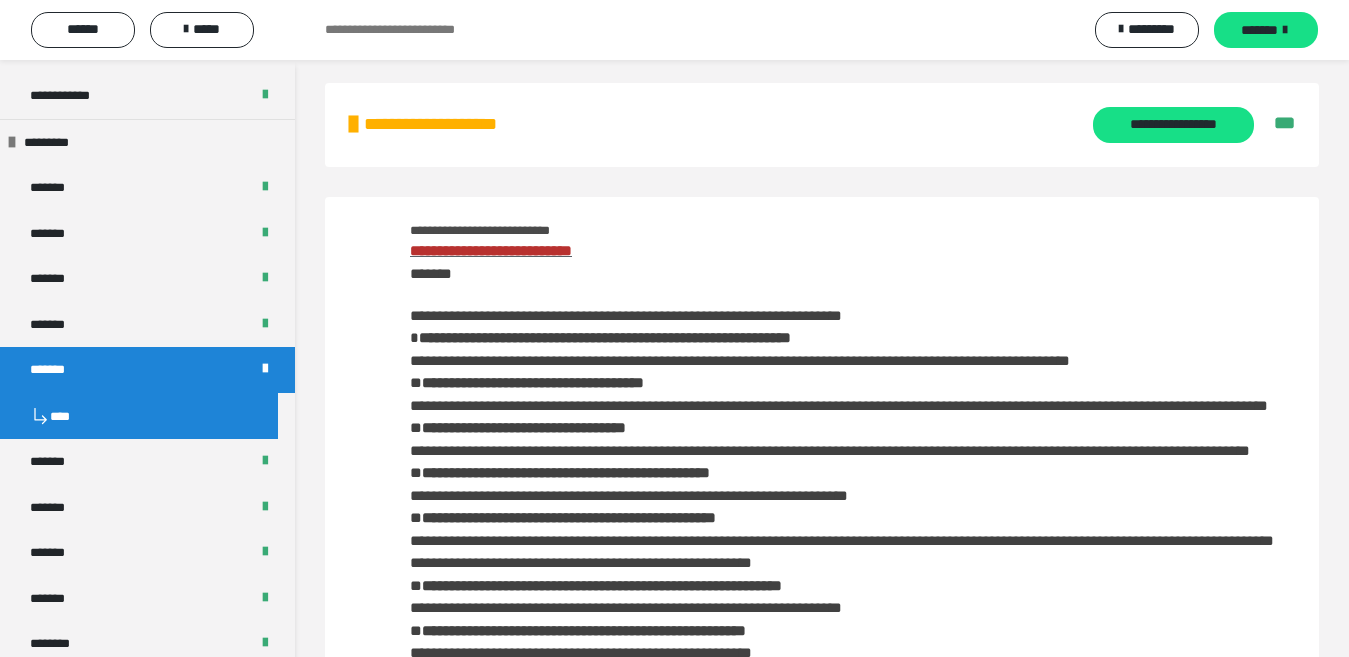 scroll, scrollTop: 0, scrollLeft: 0, axis: both 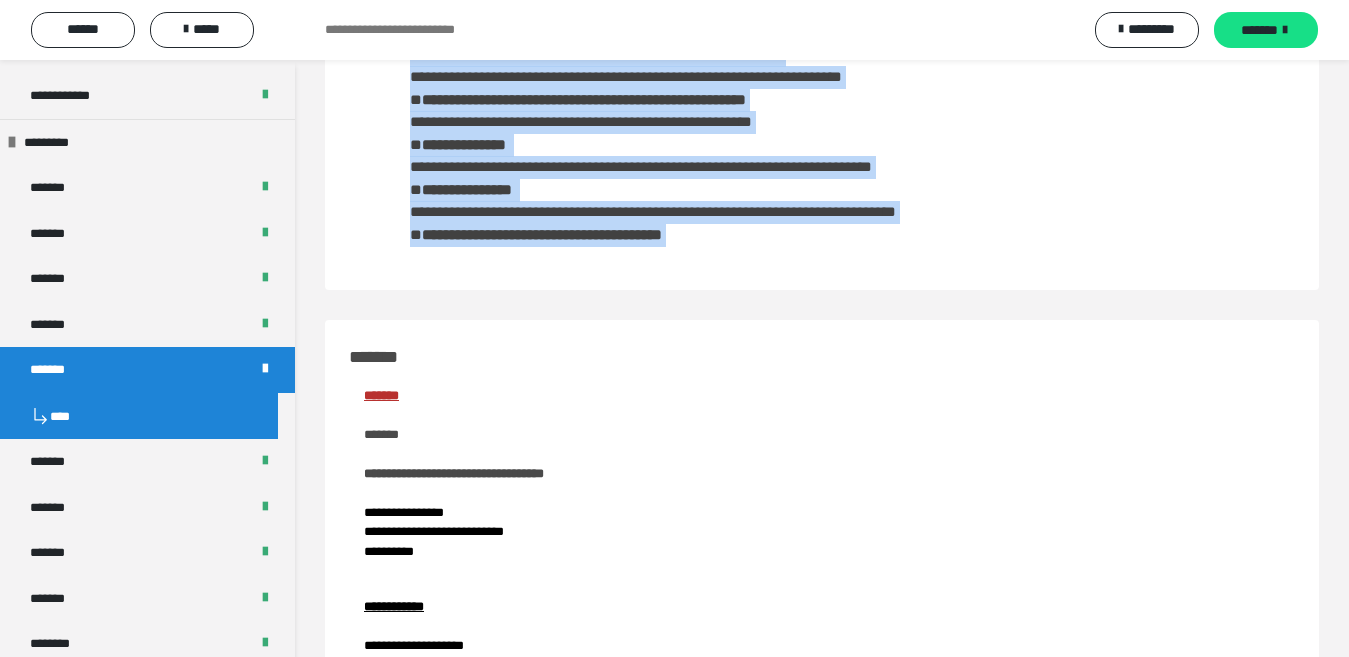 drag, startPoint x: 409, startPoint y: 321, endPoint x: 747, endPoint y: 284, distance: 340.0191 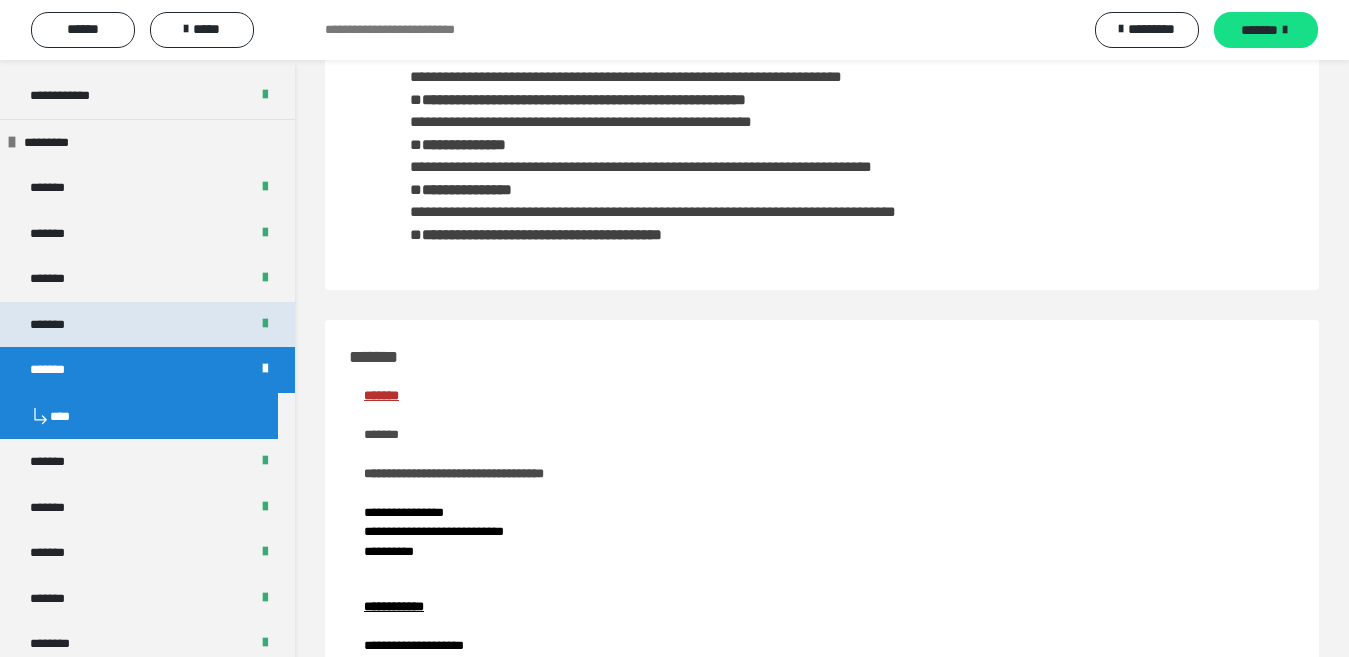 click on "*******" at bounding box center (147, 325) 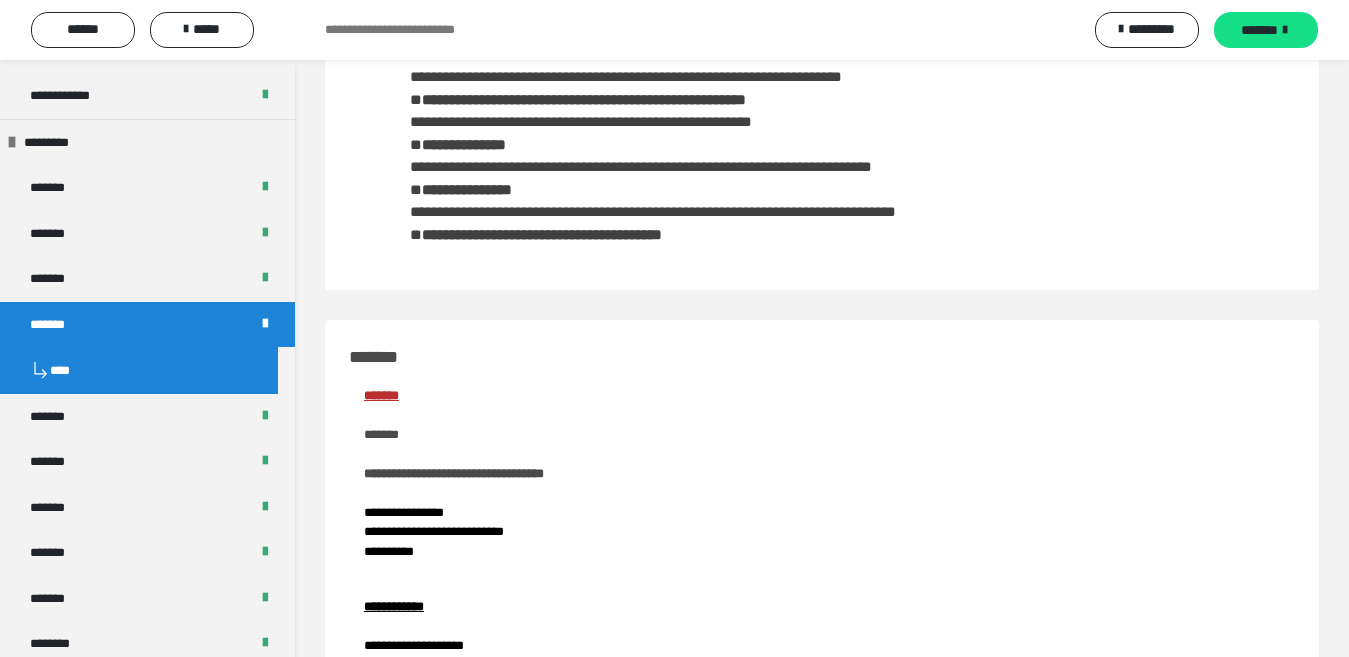 scroll, scrollTop: 188, scrollLeft: 0, axis: vertical 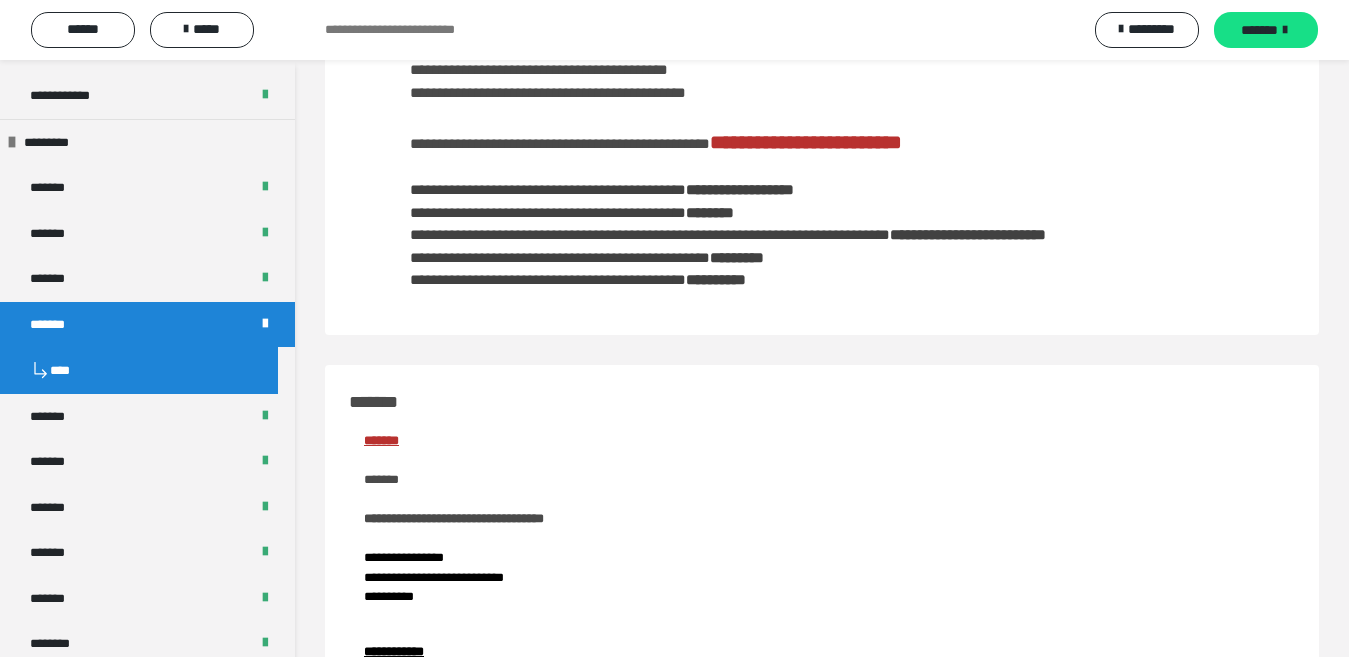 click on "**********" at bounding box center (806, 142) 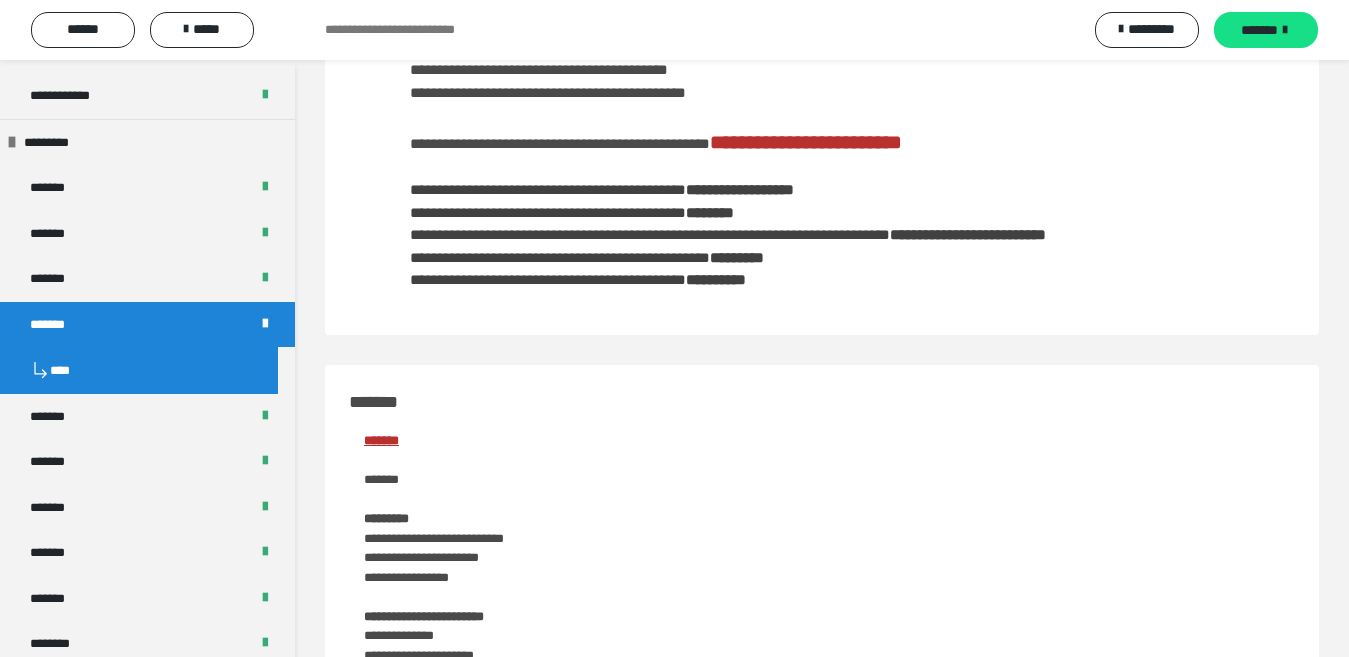 scroll, scrollTop: 88, scrollLeft: 0, axis: vertical 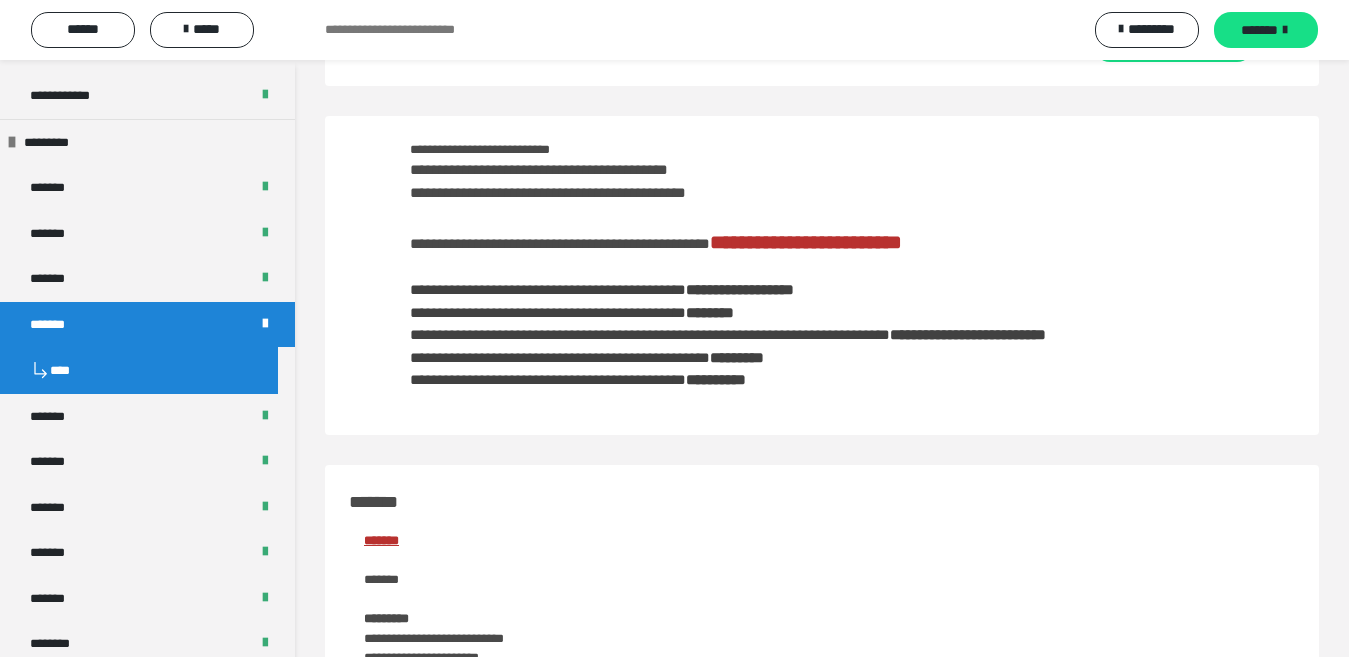 click on "**********" at bounding box center (822, 276) 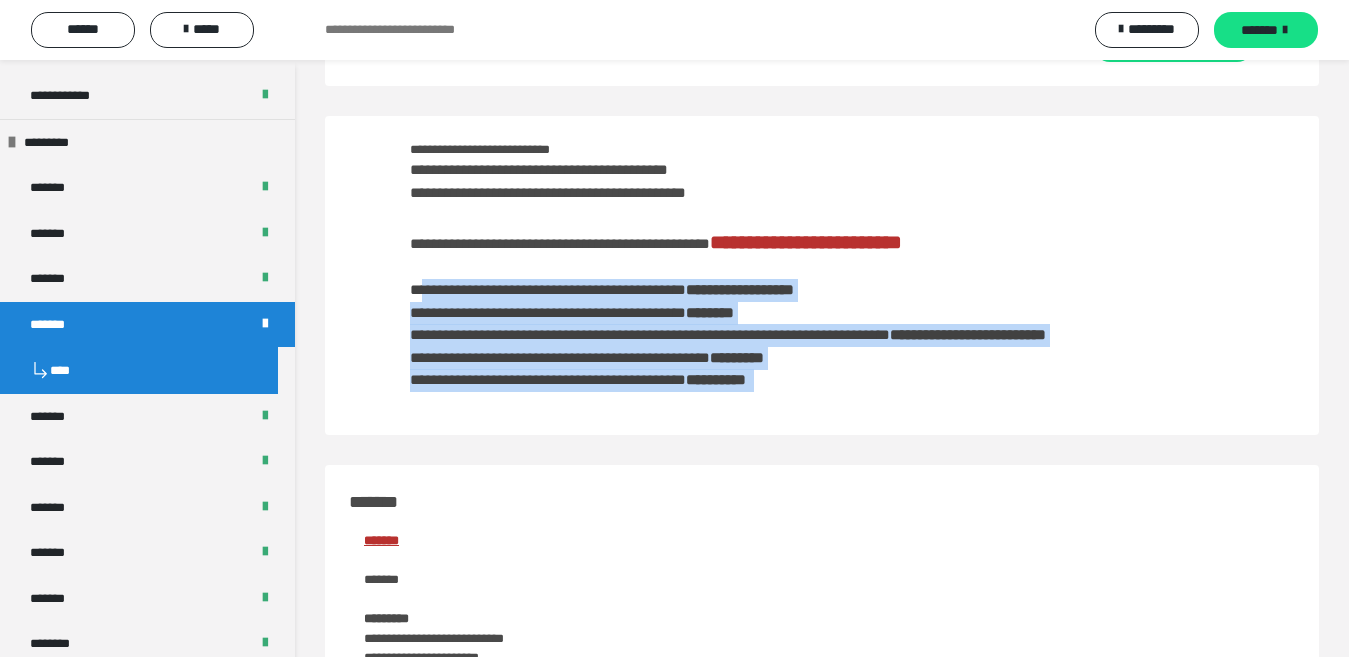 drag, startPoint x: 423, startPoint y: 286, endPoint x: 791, endPoint y: 394, distance: 383.52054 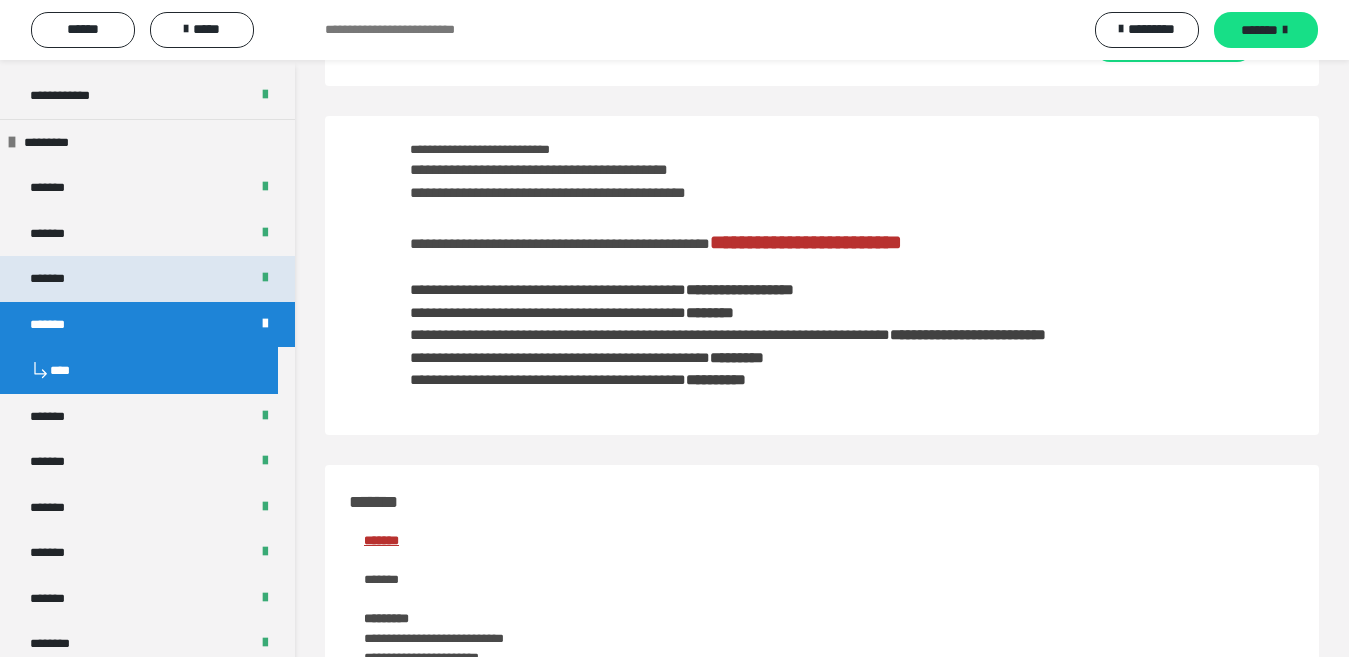 click on "*******" at bounding box center [147, 279] 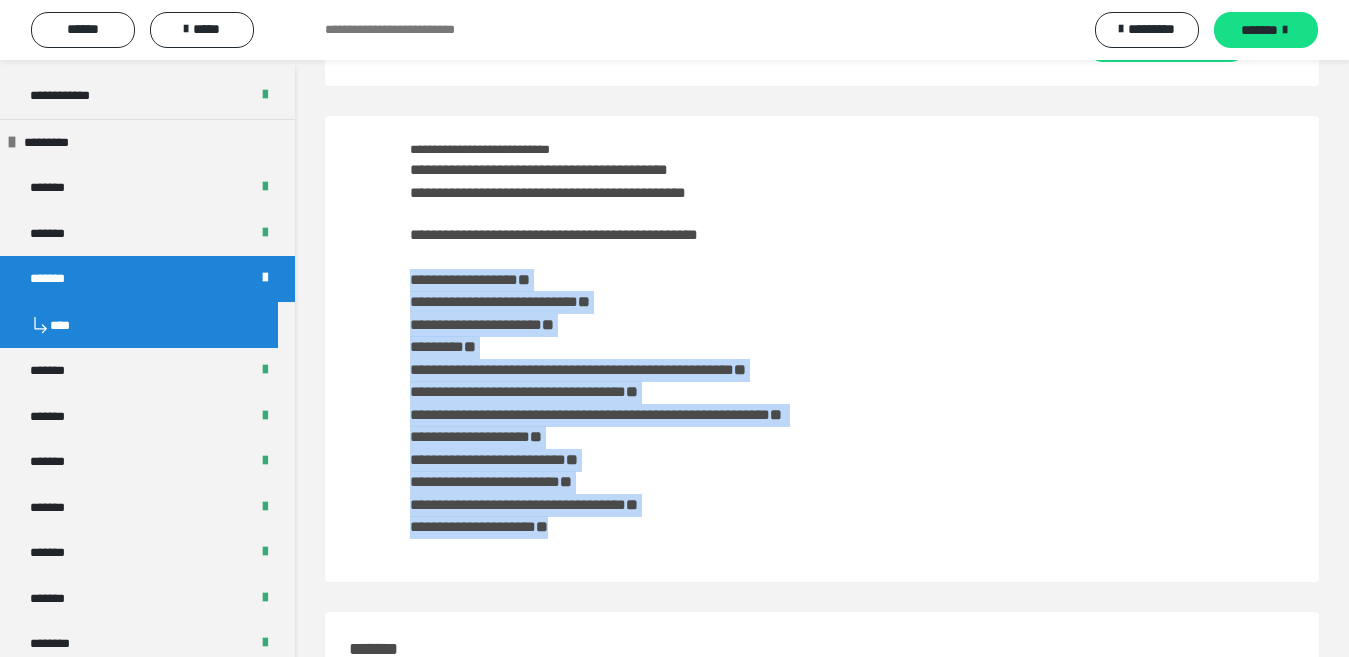 drag, startPoint x: 404, startPoint y: 277, endPoint x: 587, endPoint y: 541, distance: 321.2242 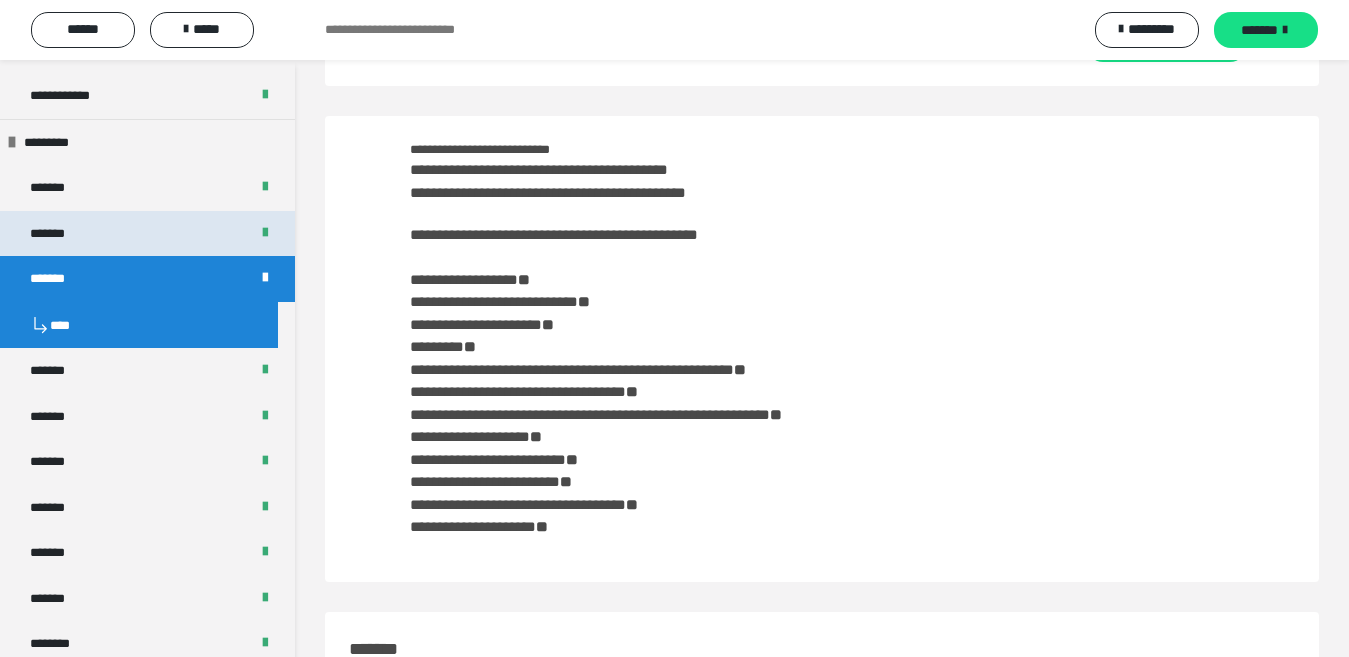 click on "*******" at bounding box center [58, 234] 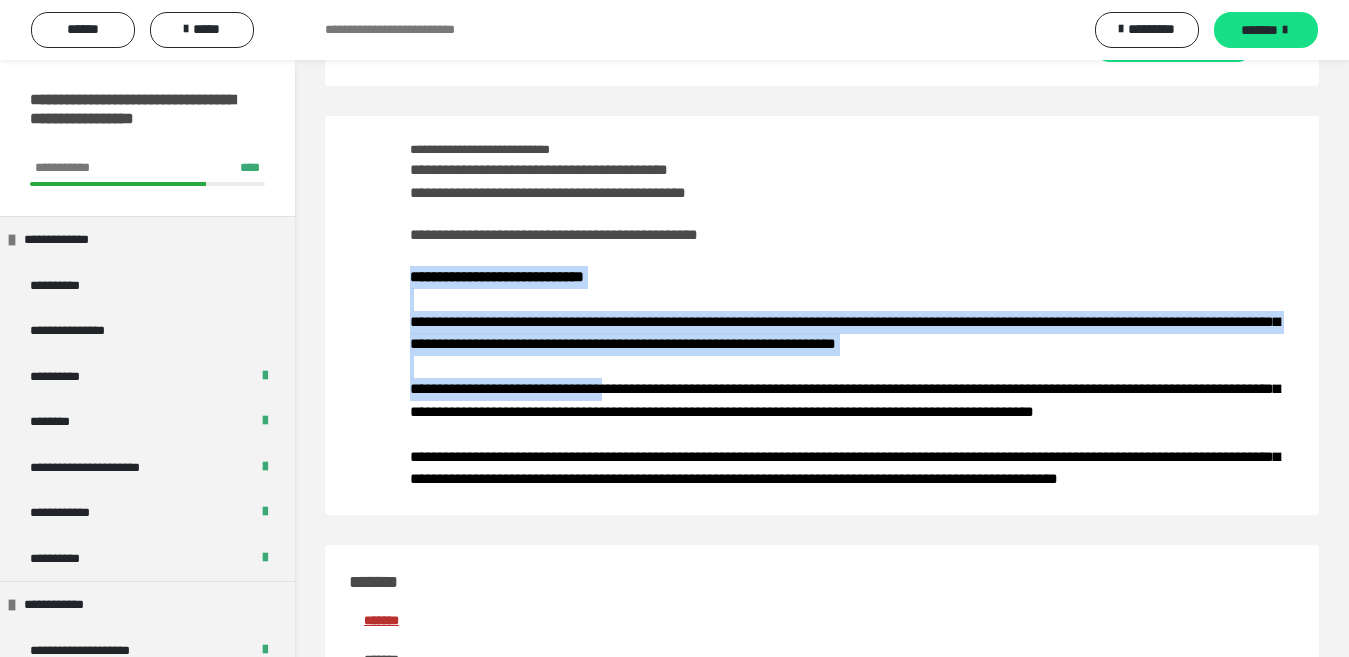 scroll, scrollTop: 88, scrollLeft: 0, axis: vertical 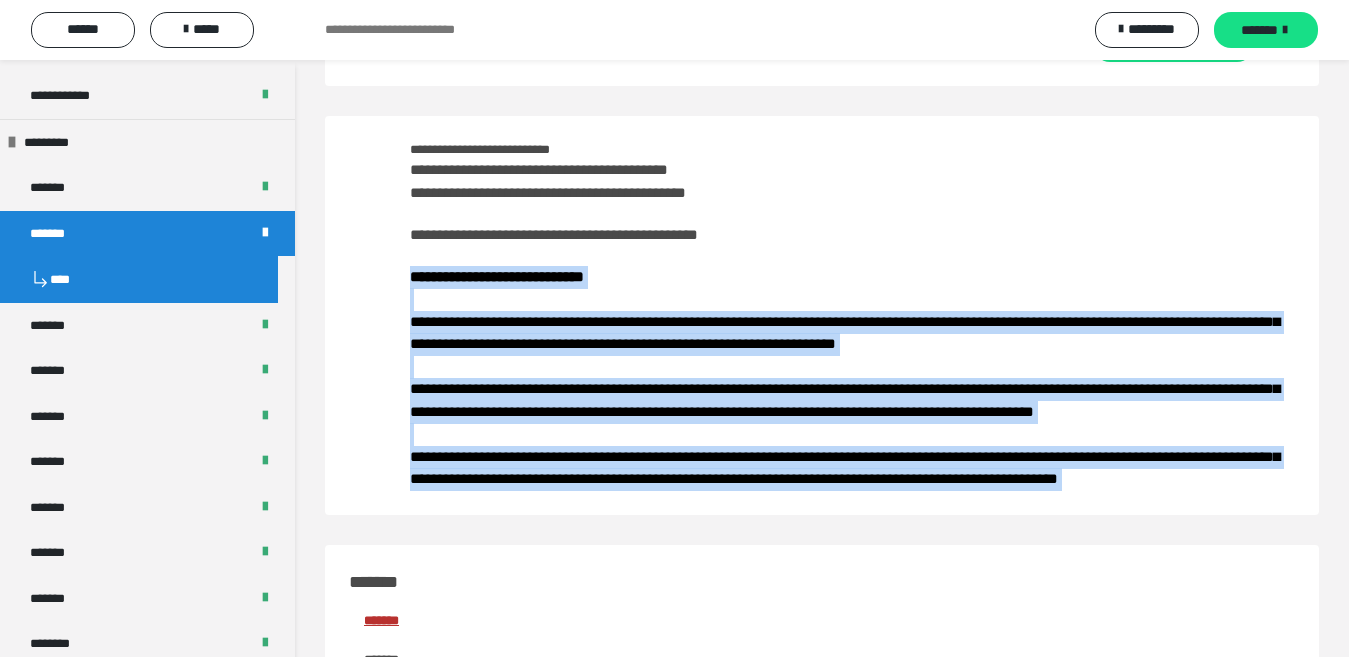 click on "**********" at bounding box center (852, 325) 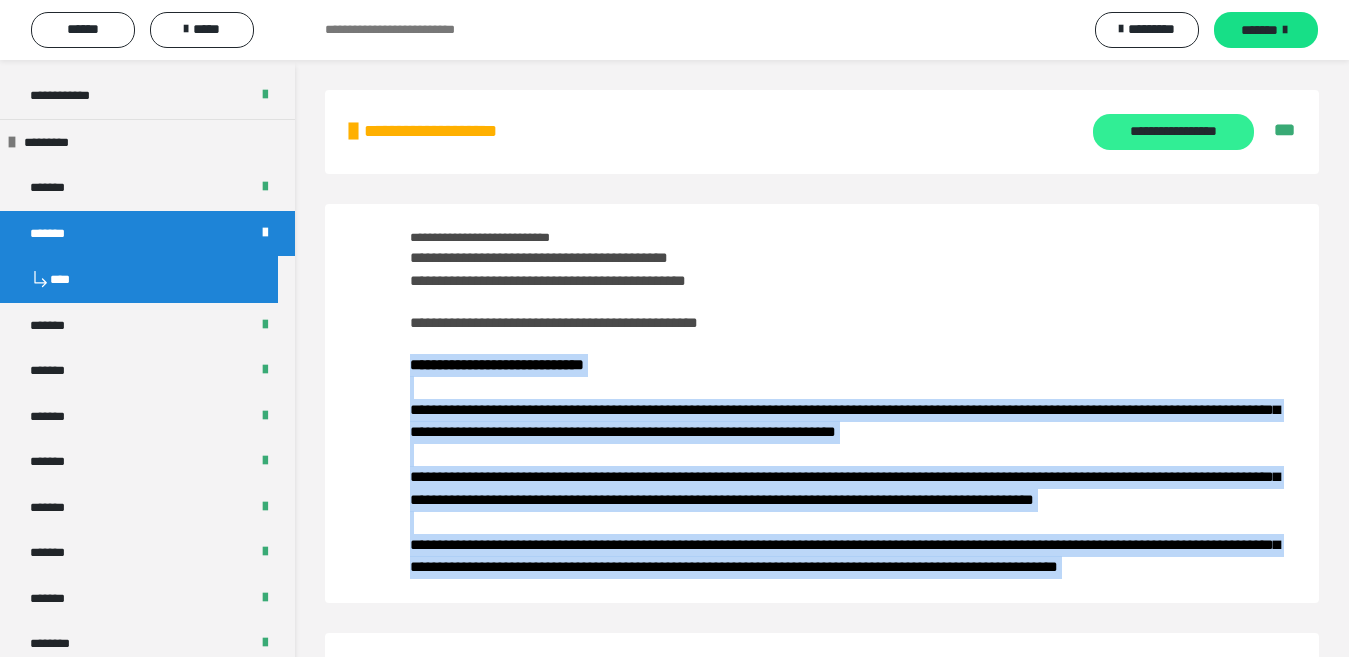 click on "**********" at bounding box center (1173, 132) 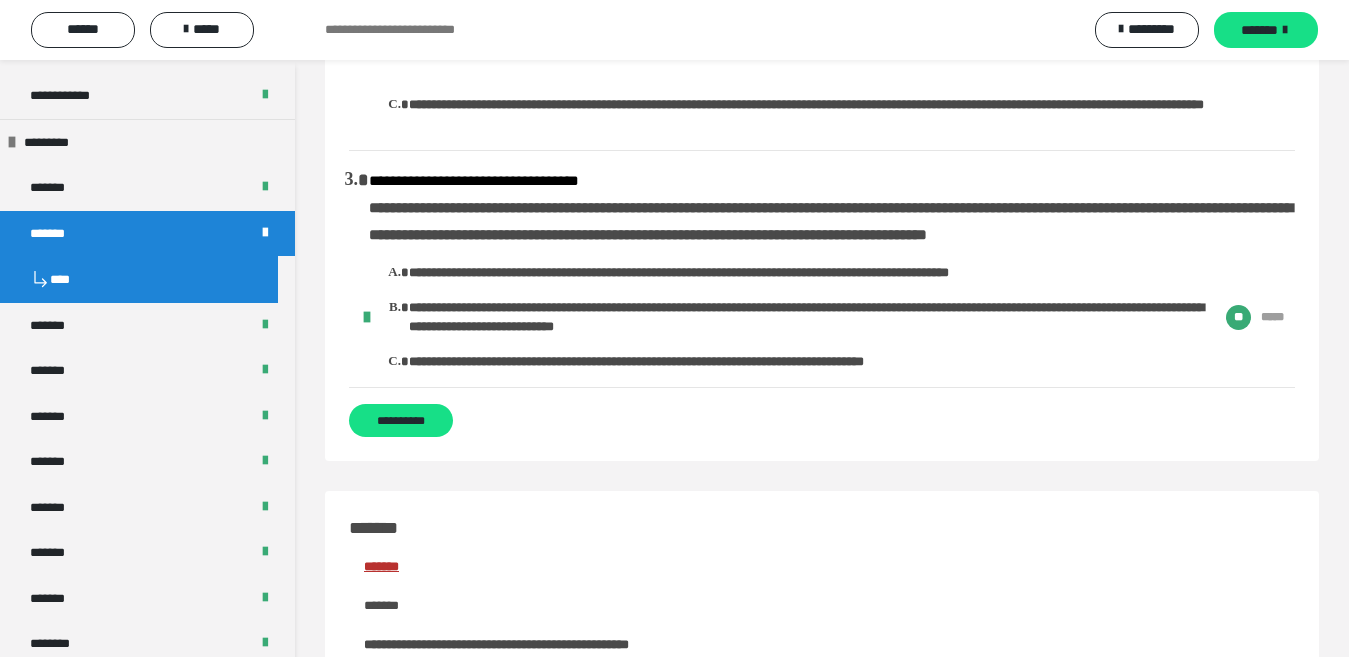scroll, scrollTop: 294, scrollLeft: 0, axis: vertical 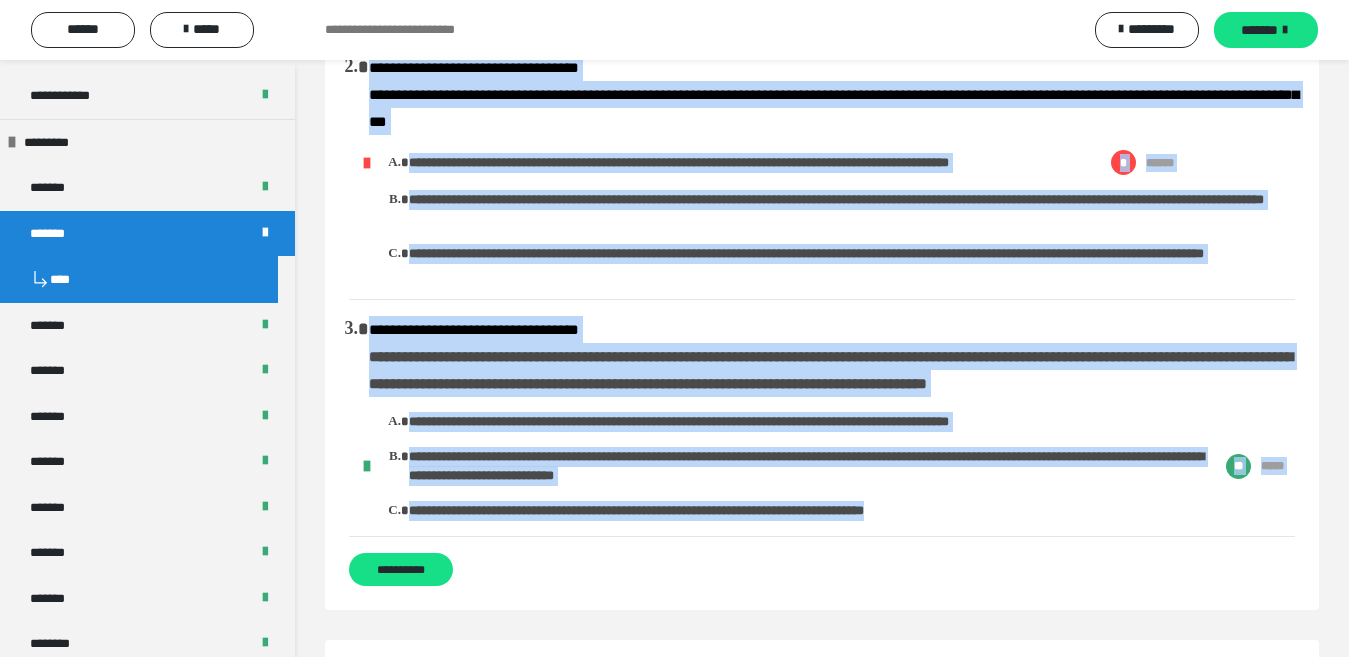 drag, startPoint x: 337, startPoint y: 165, endPoint x: 985, endPoint y: 531, distance: 744.2177 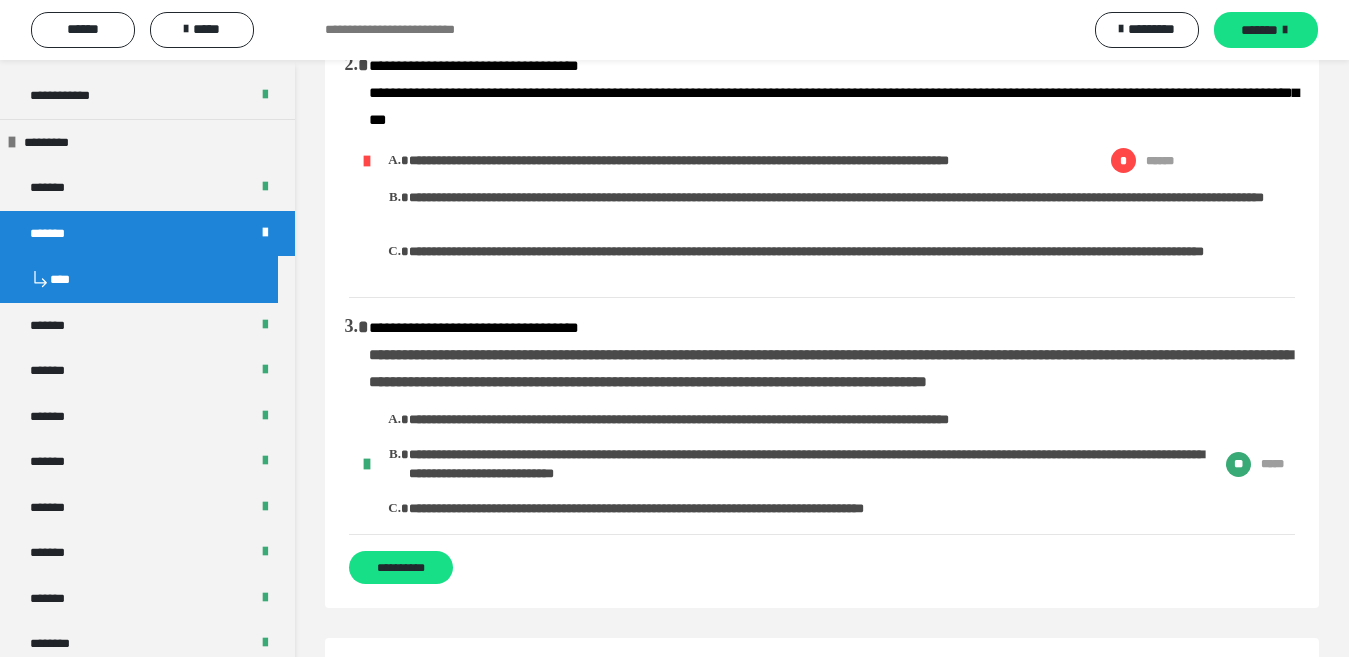 scroll, scrollTop: 294, scrollLeft: 0, axis: vertical 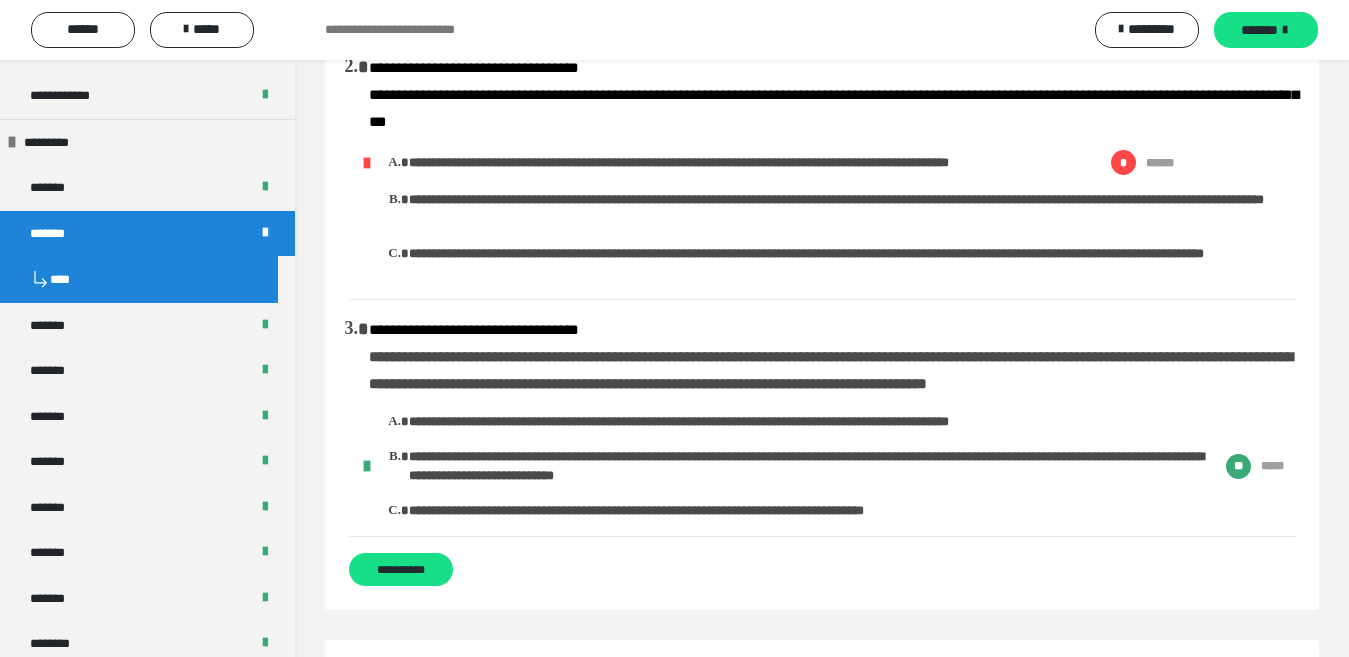 click on "**********" at bounding box center [674, 2011] 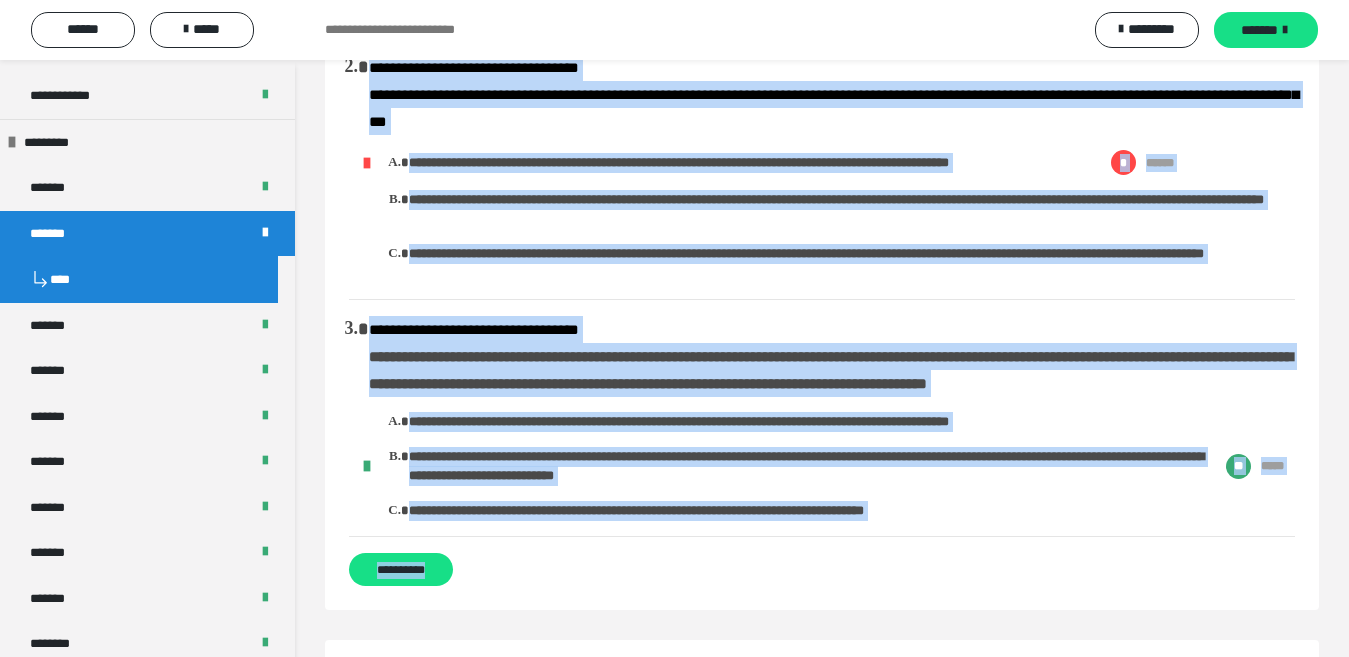 click on "**********" at bounding box center (822, 197) 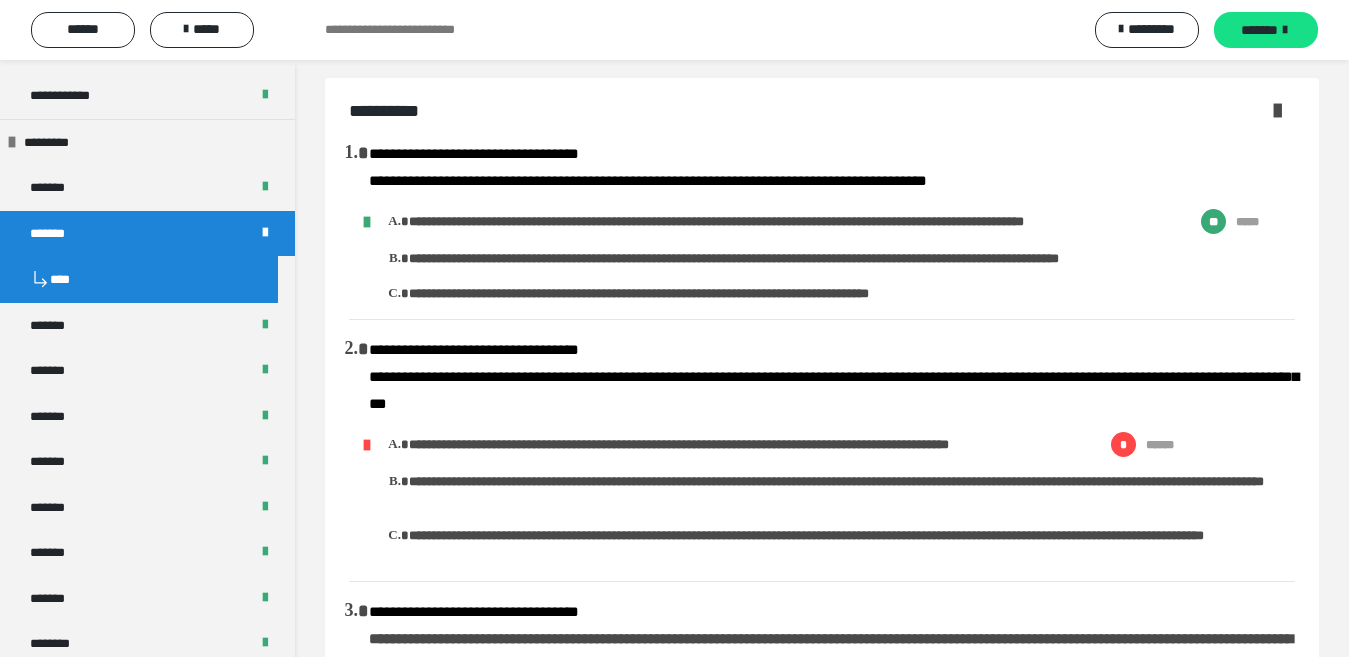scroll, scrollTop: 0, scrollLeft: 0, axis: both 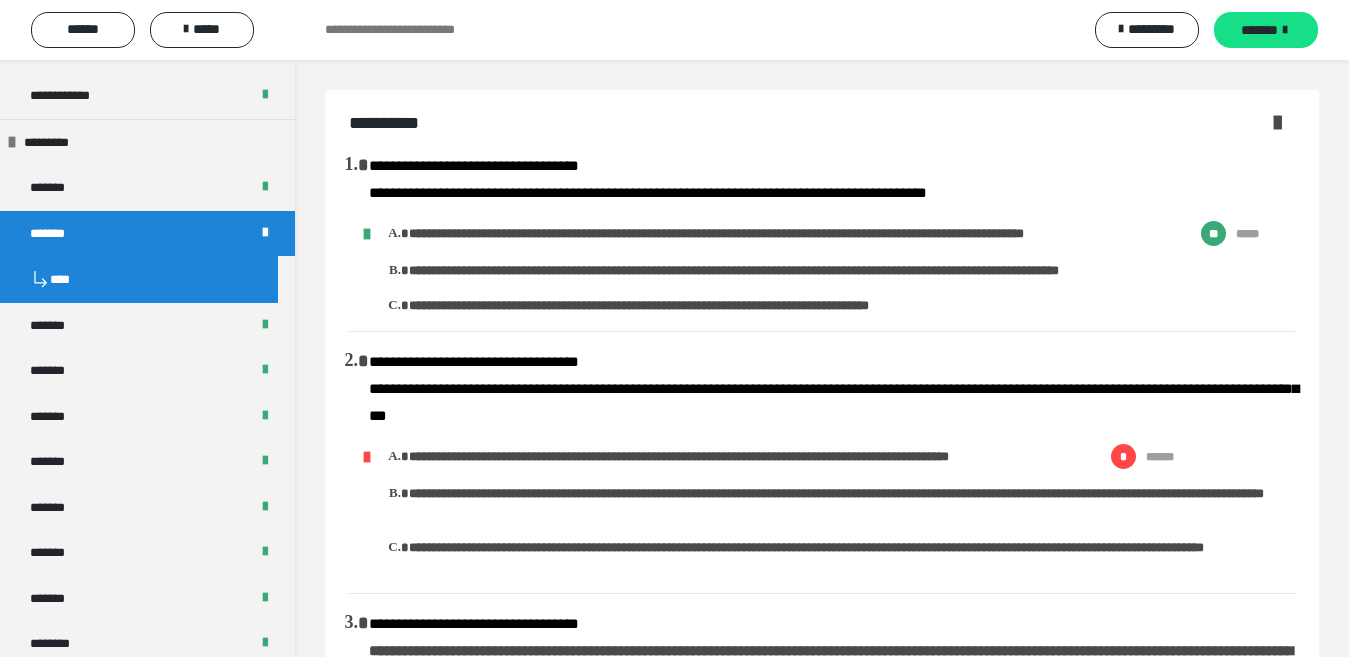 click on "**********" at bounding box center (822, 123) 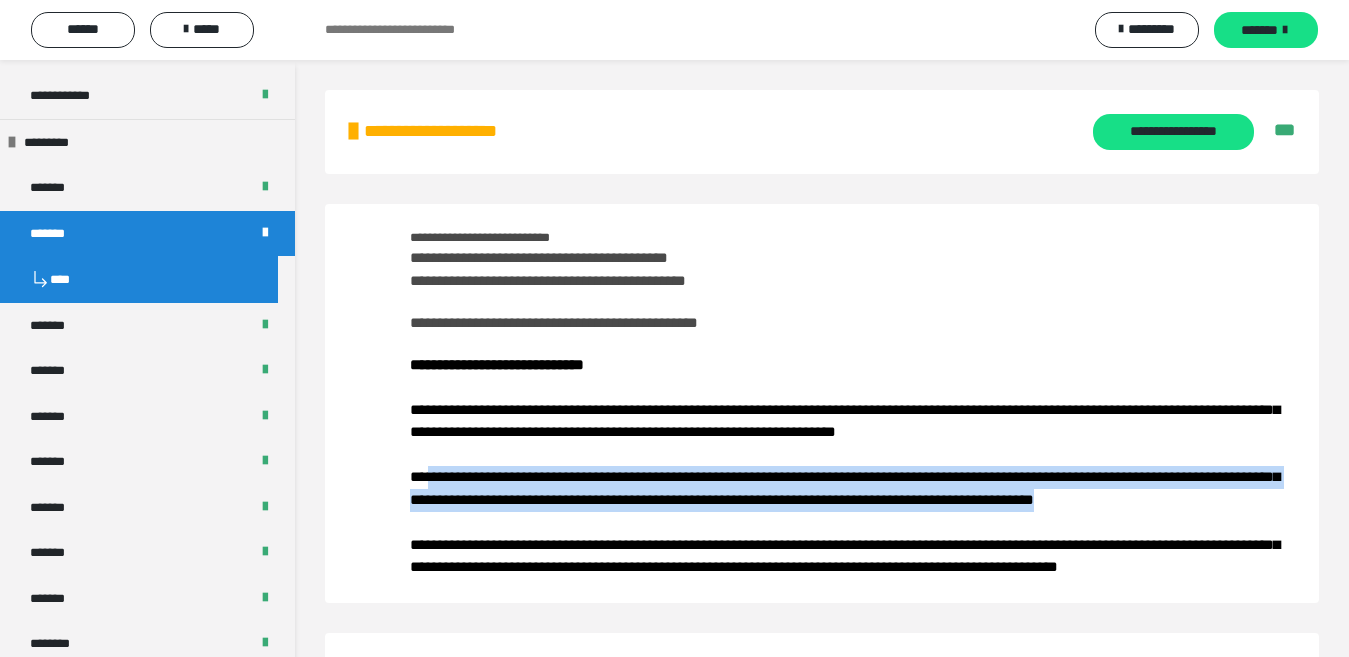 drag, startPoint x: 426, startPoint y: 476, endPoint x: 1189, endPoint y: 511, distance: 763.8023 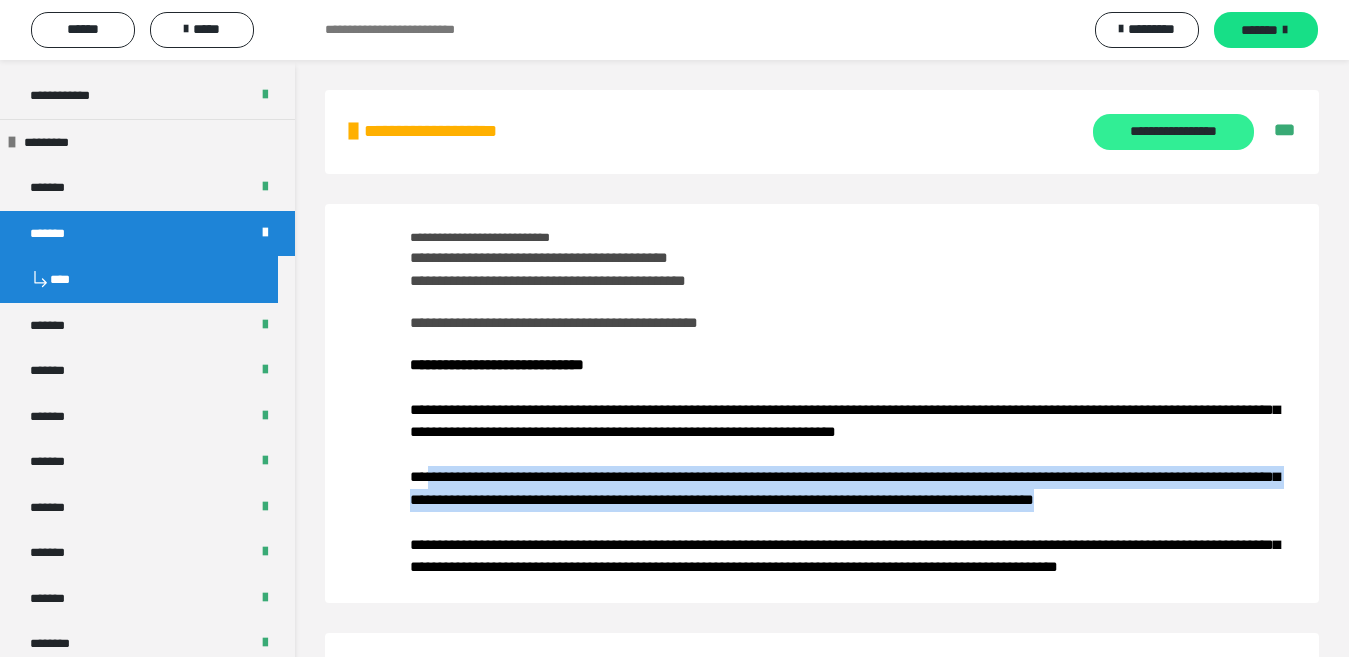 click on "**********" at bounding box center [1173, 132] 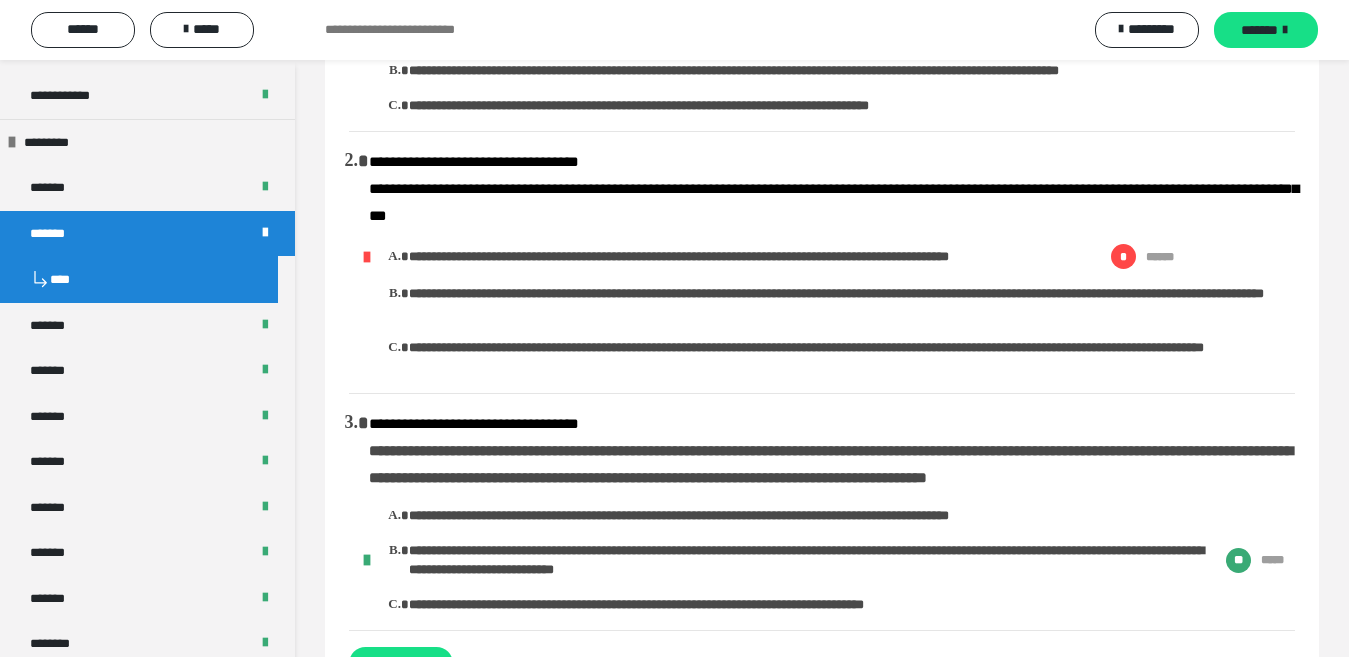 scroll, scrollTop: 300, scrollLeft: 0, axis: vertical 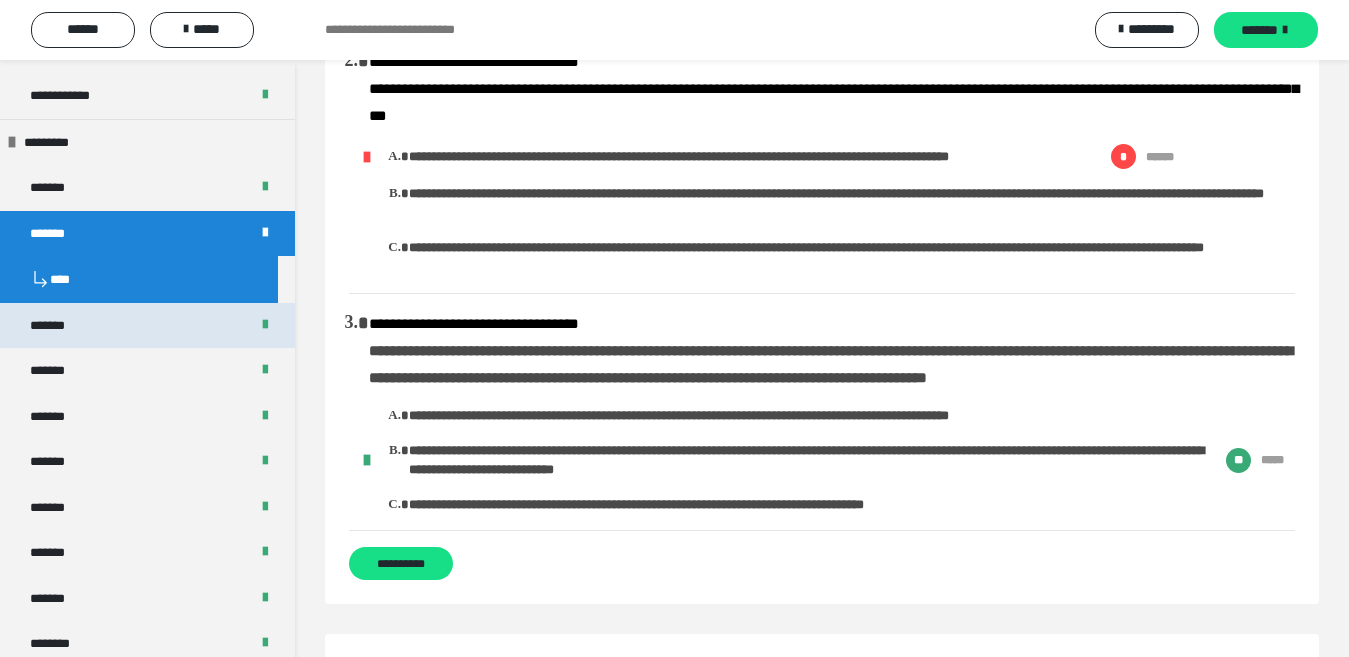 click on "*******" at bounding box center [147, 326] 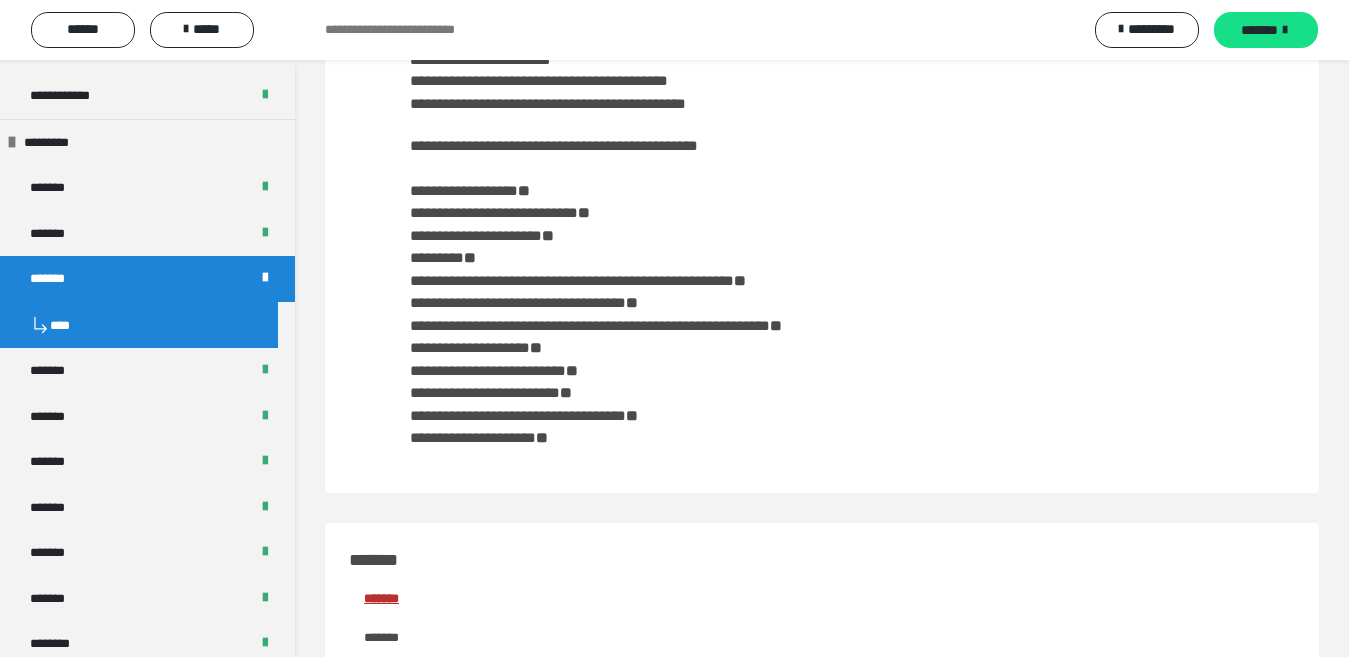 scroll, scrollTop: 200, scrollLeft: 0, axis: vertical 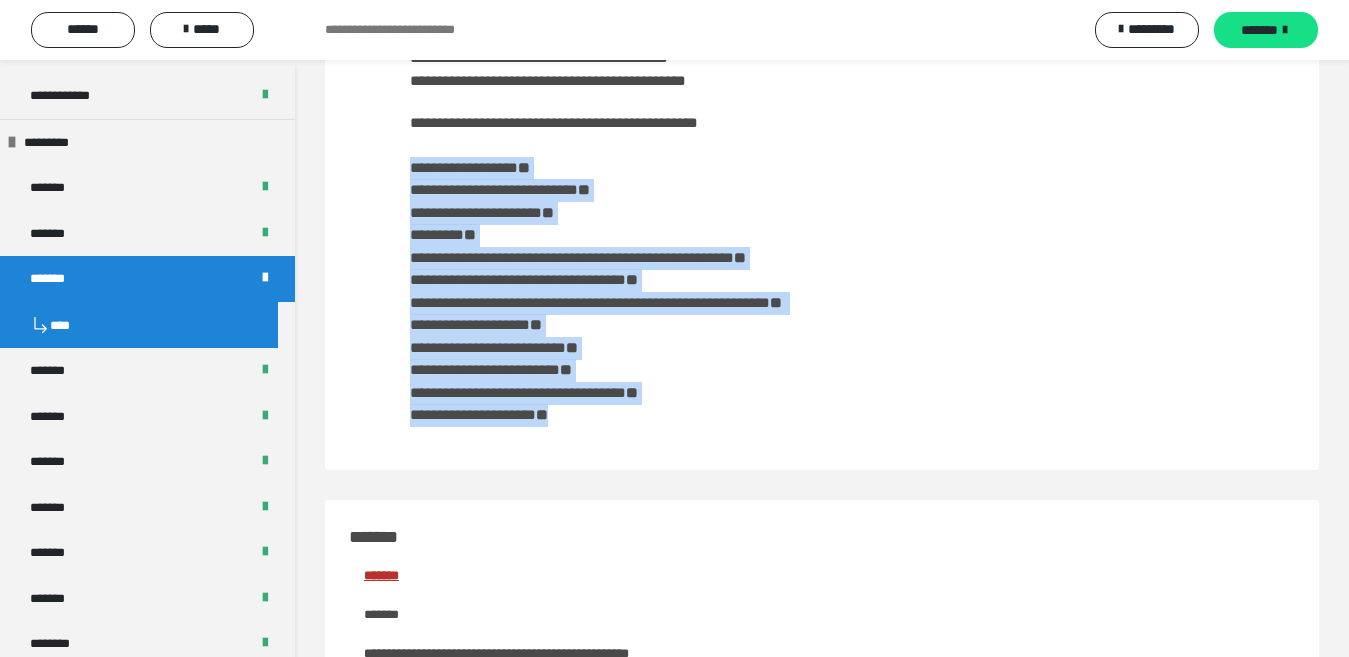 drag, startPoint x: 398, startPoint y: 166, endPoint x: 586, endPoint y: 418, distance: 314.40103 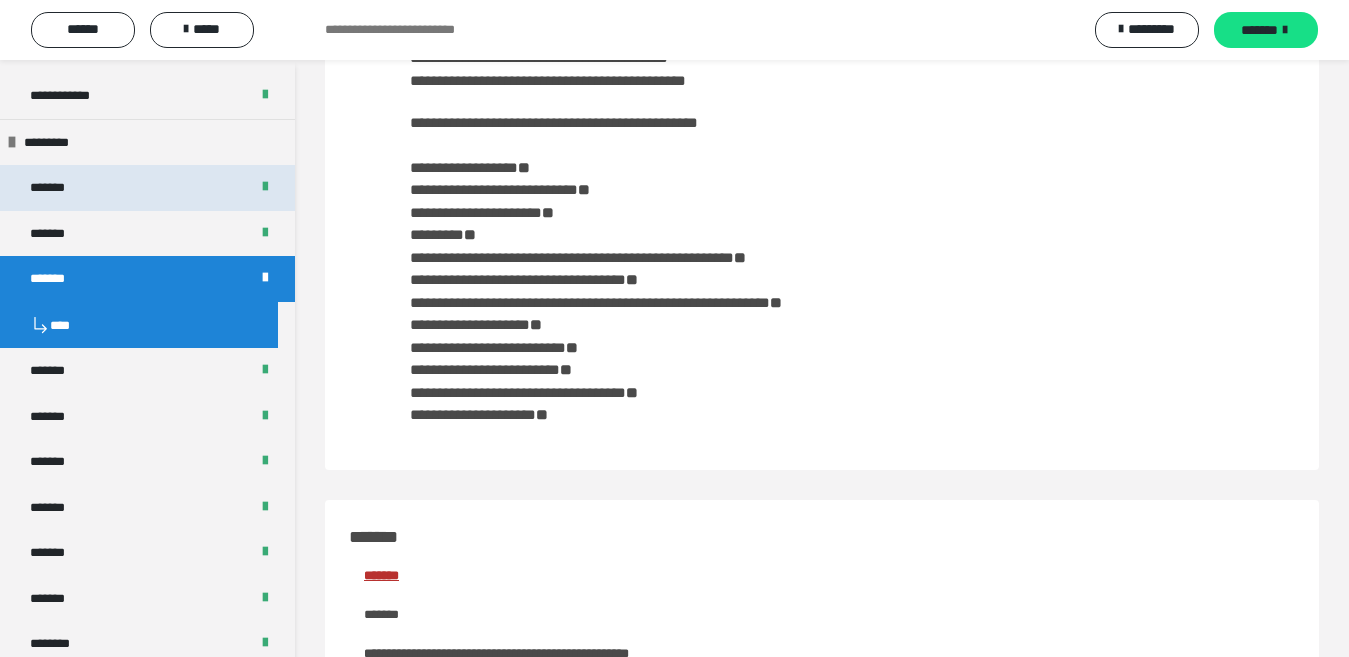 click on "*******" at bounding box center (147, 188) 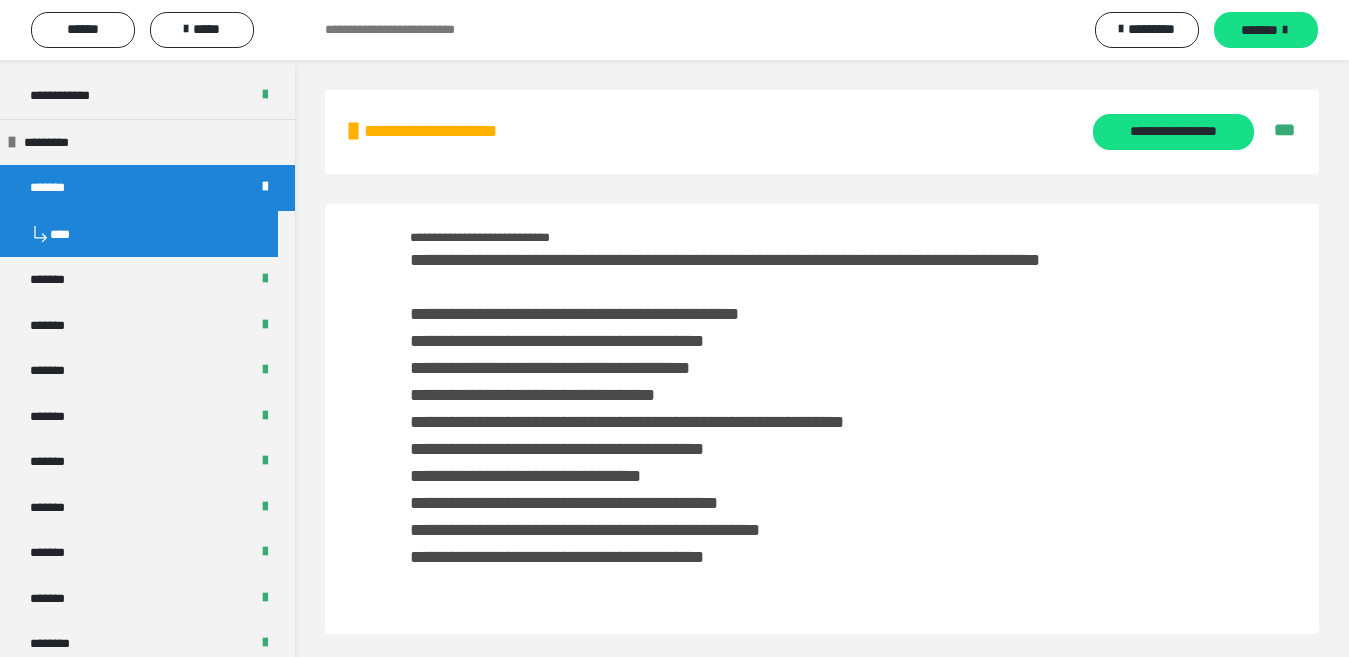 scroll, scrollTop: 100, scrollLeft: 0, axis: vertical 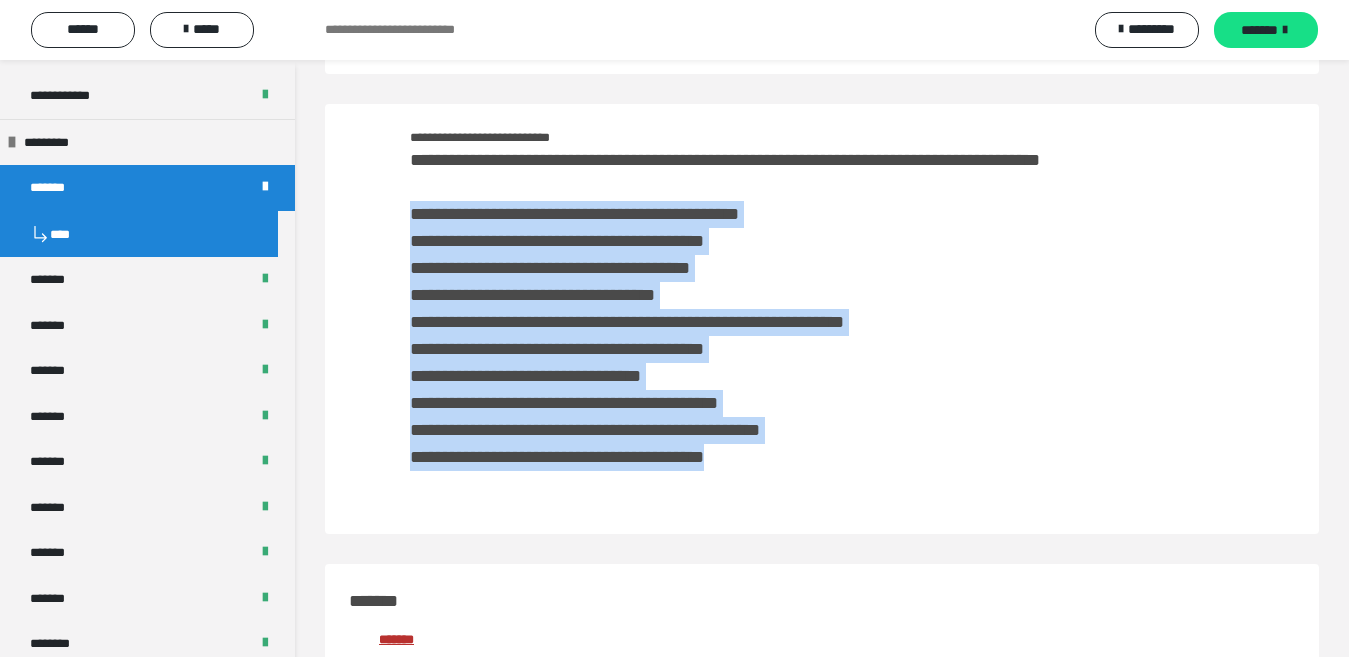 drag, startPoint x: 403, startPoint y: 213, endPoint x: 899, endPoint y: 463, distance: 555.44214 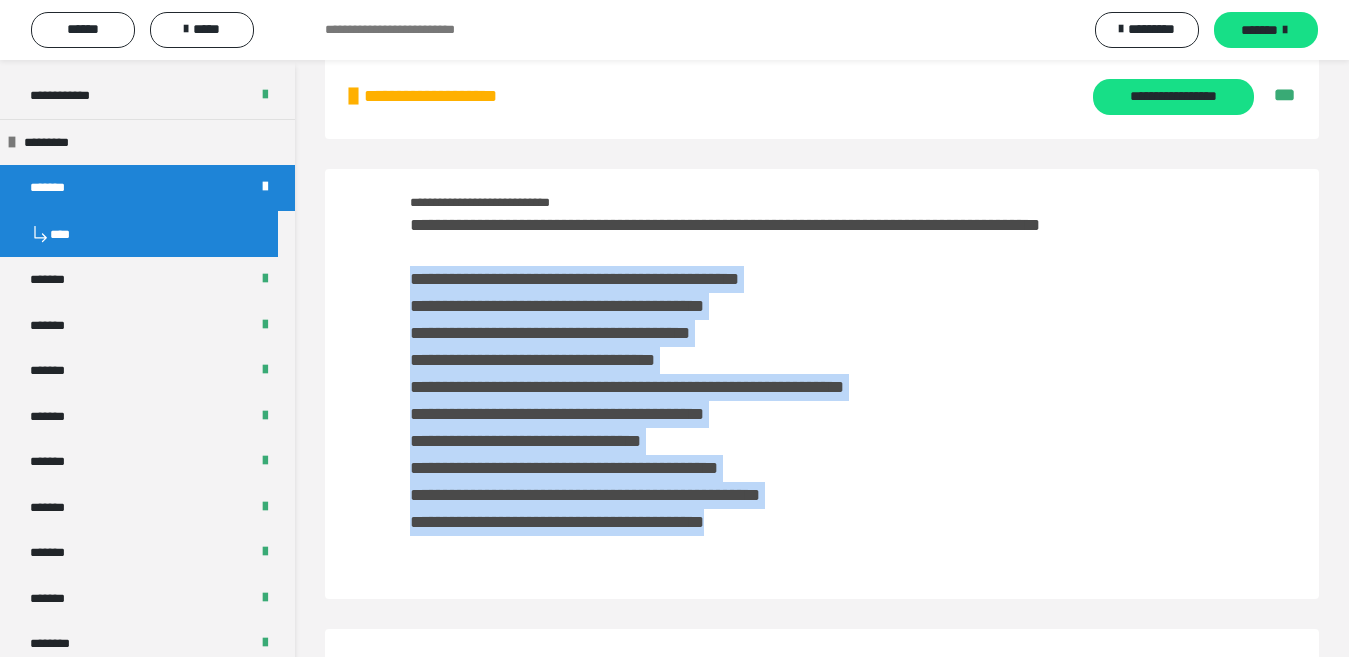 scroll, scrollTop: 0, scrollLeft: 0, axis: both 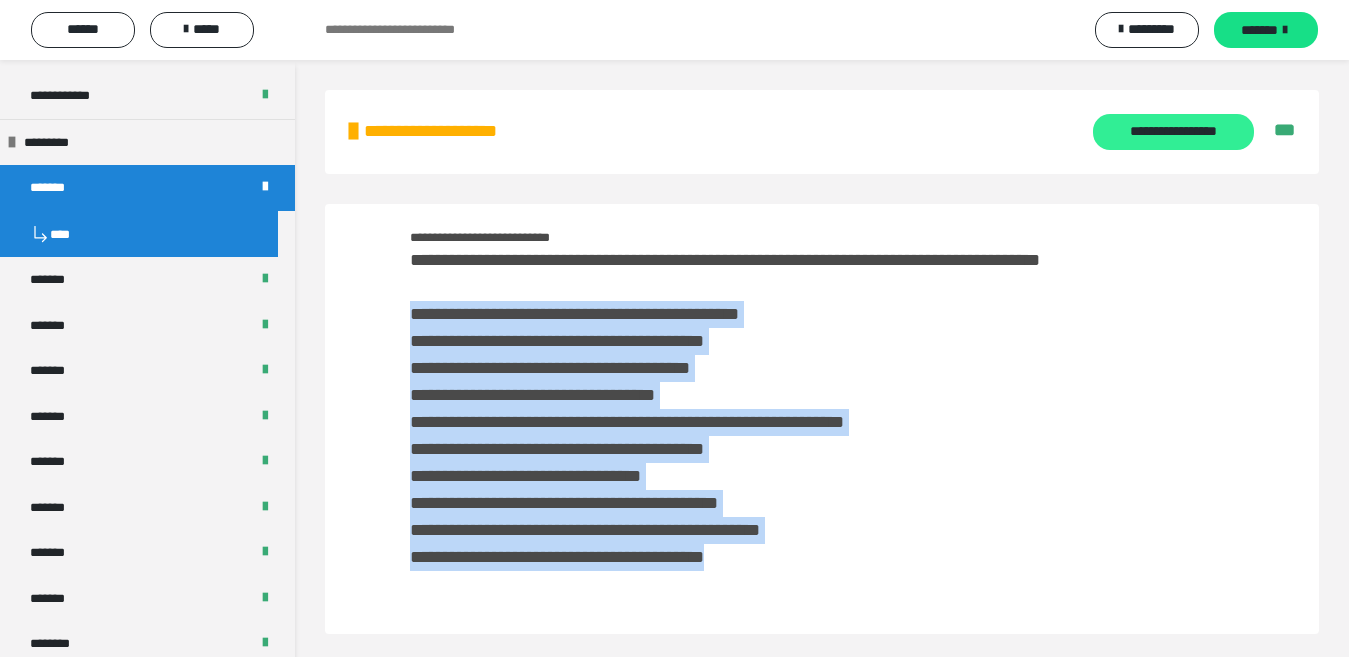 click on "**********" at bounding box center (1173, 132) 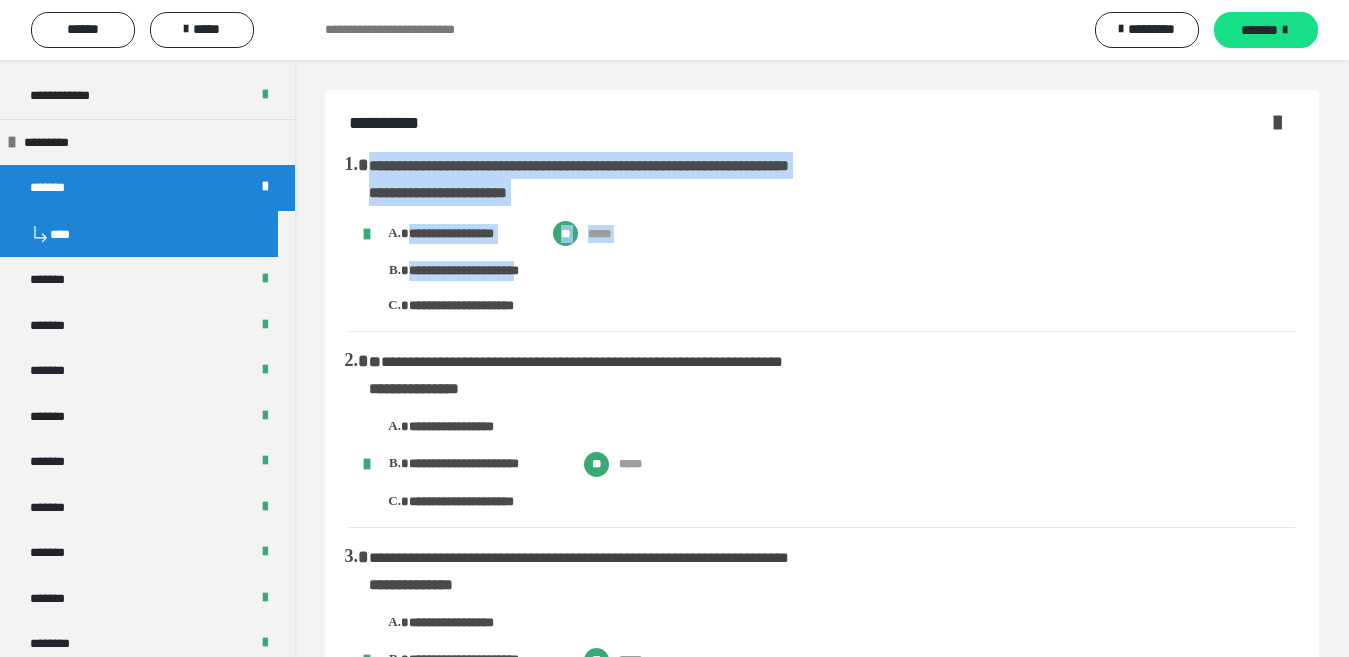 drag, startPoint x: 367, startPoint y: 161, endPoint x: 560, endPoint y: 274, distance: 223.64705 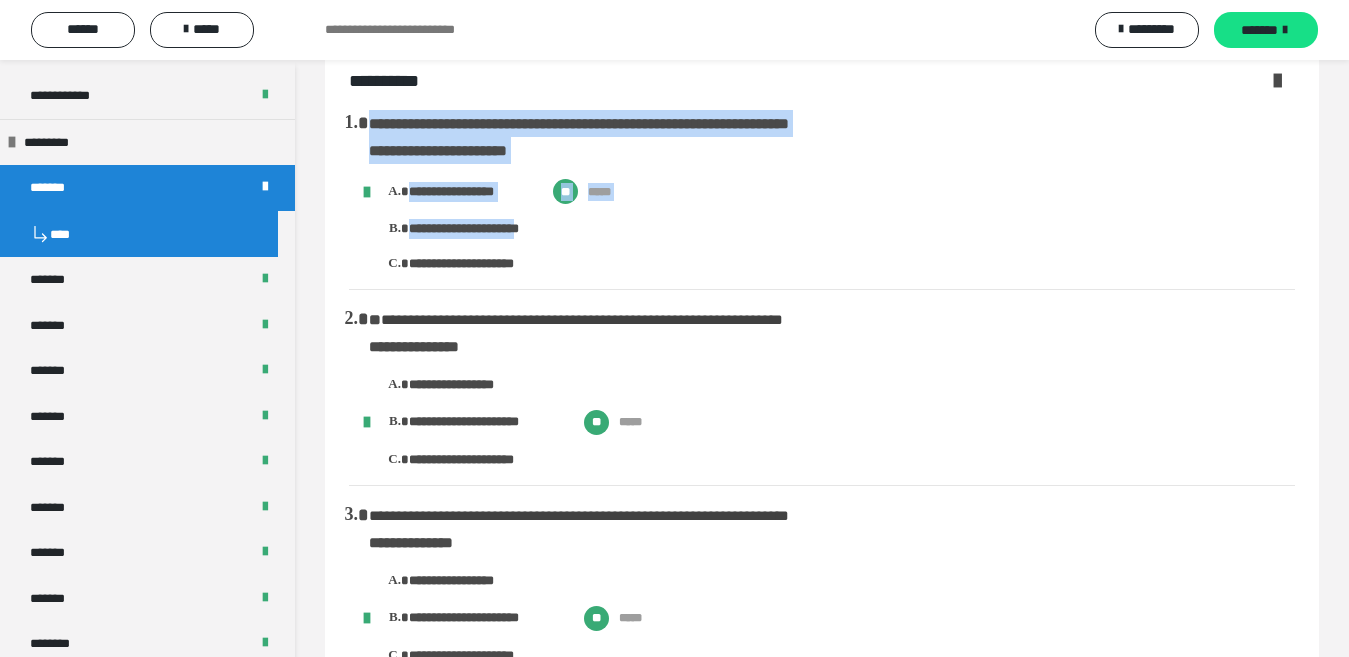 scroll, scrollTop: 0, scrollLeft: 0, axis: both 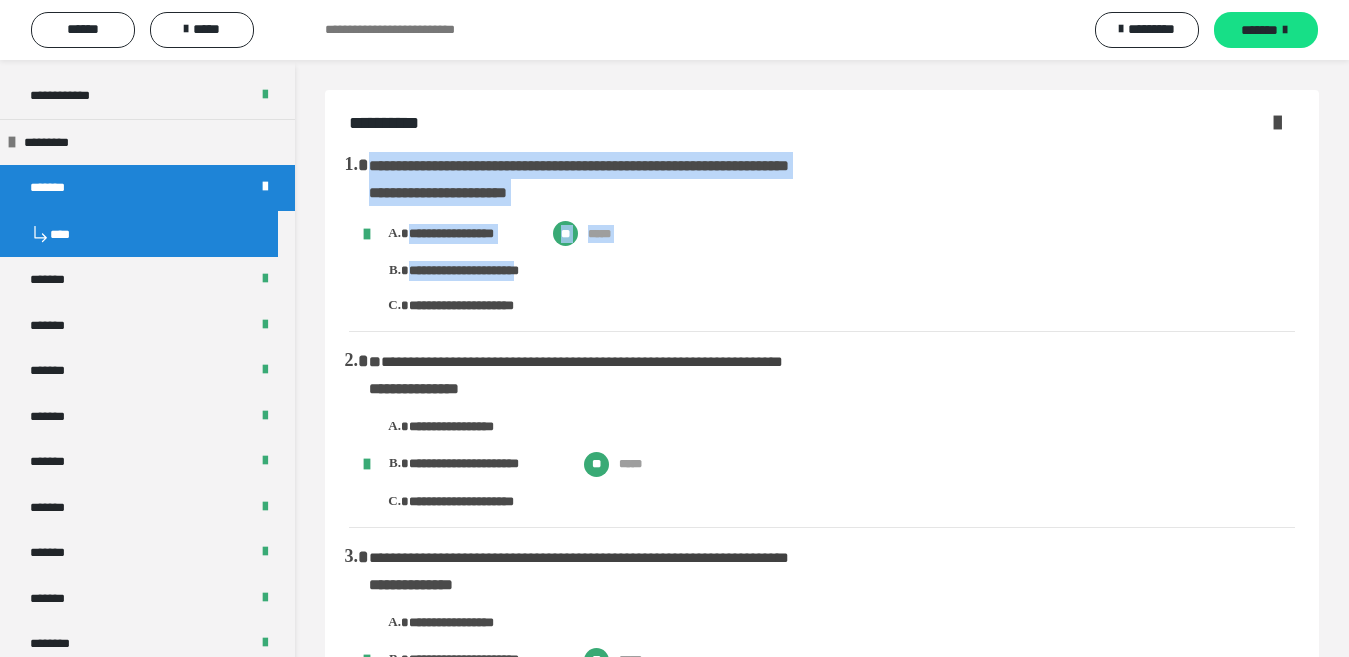 click on "**********" at bounding box center [832, 233] 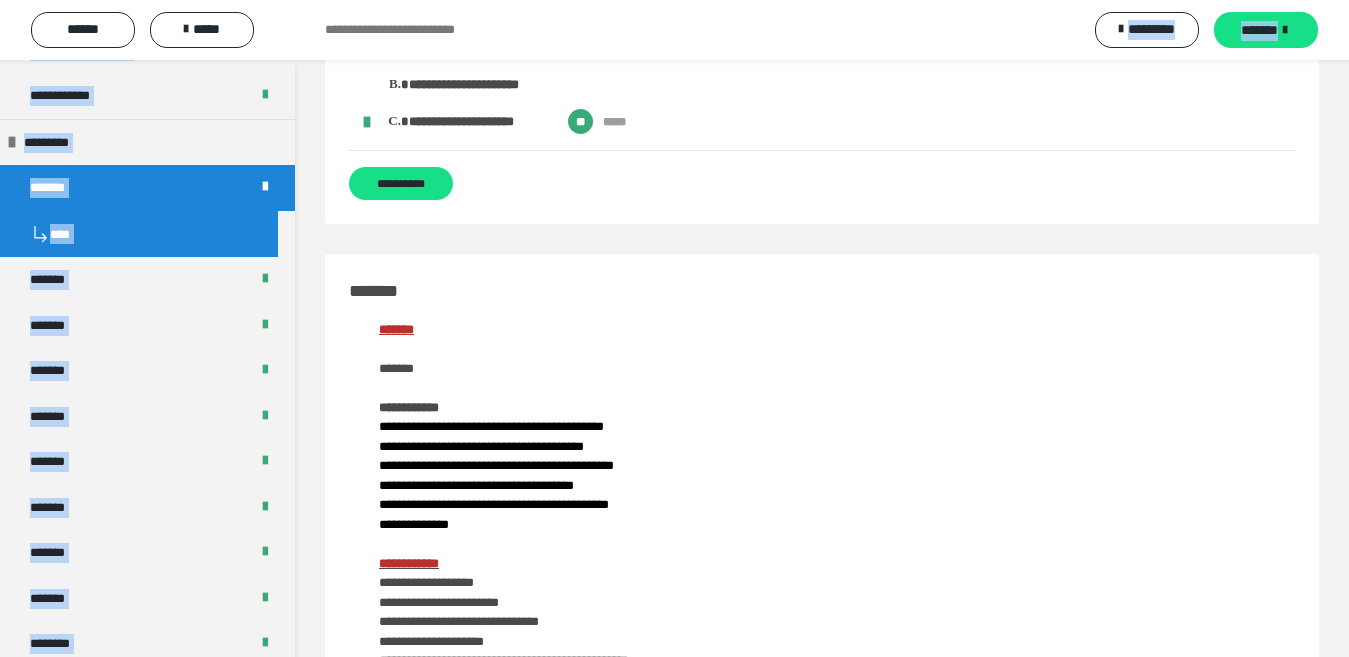 scroll, scrollTop: 1940, scrollLeft: 0, axis: vertical 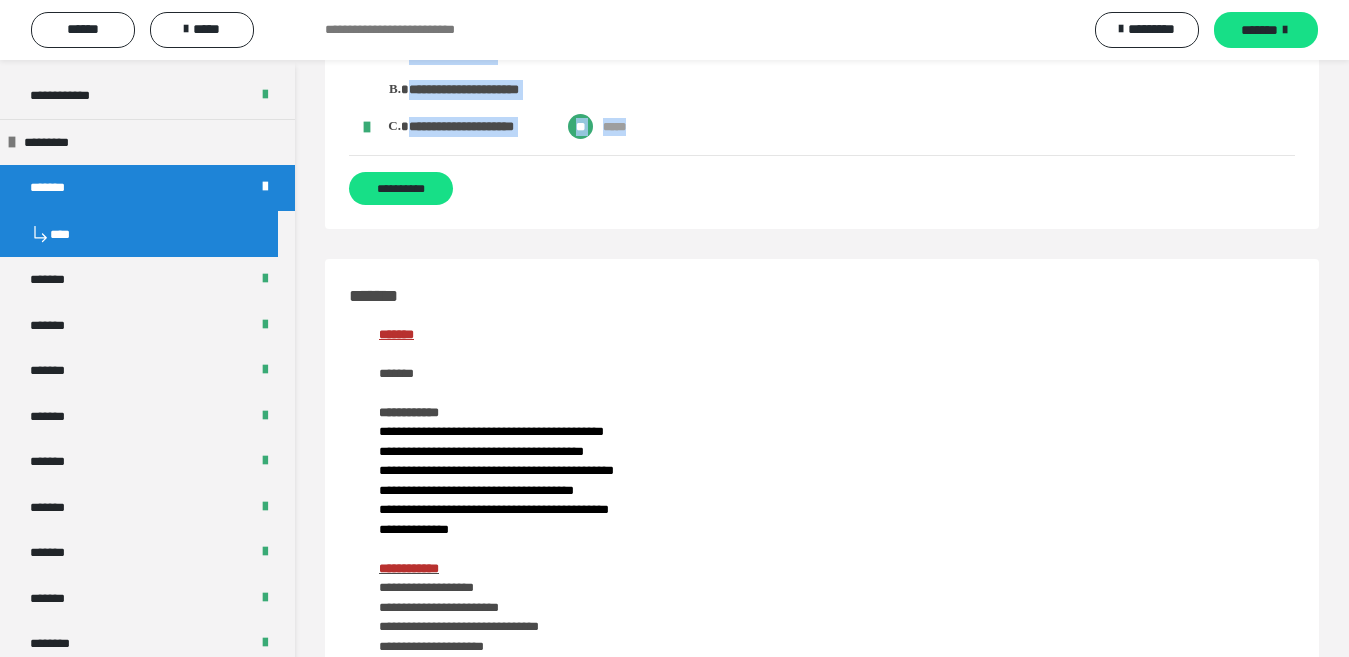 drag, startPoint x: 370, startPoint y: 164, endPoint x: 650, endPoint y: 123, distance: 282.98587 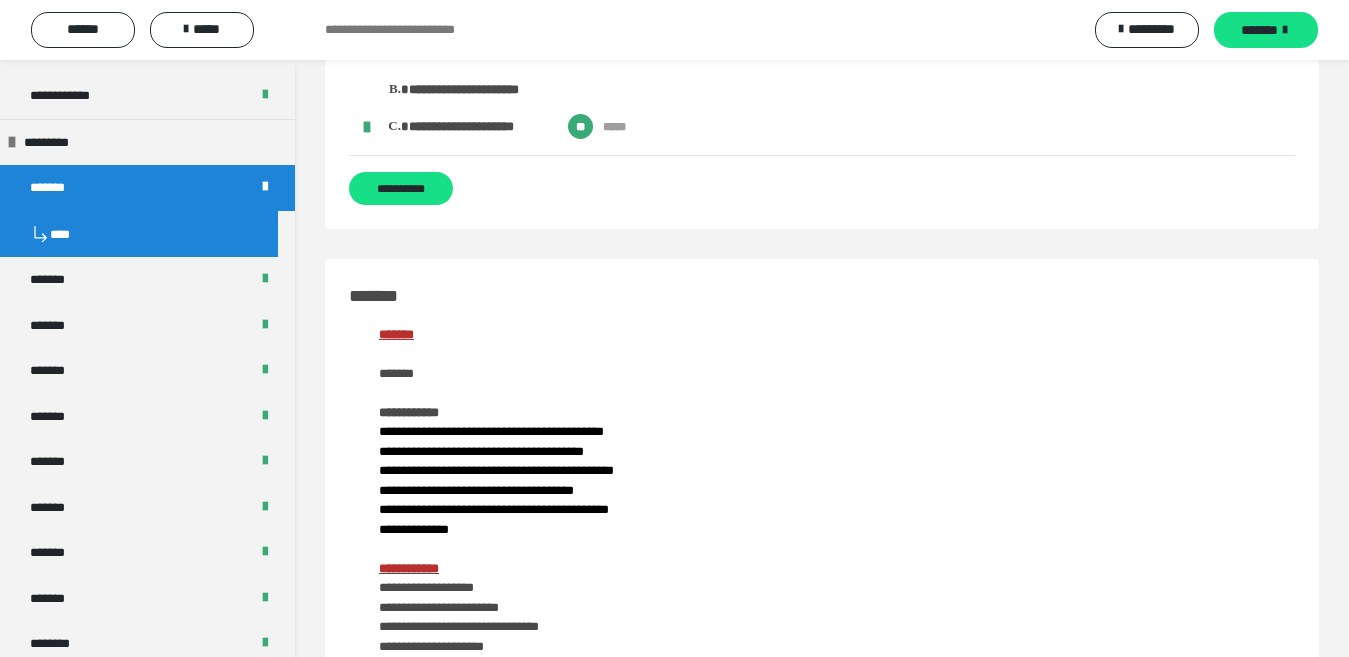 click on "**********" at bounding box center [829, 632] 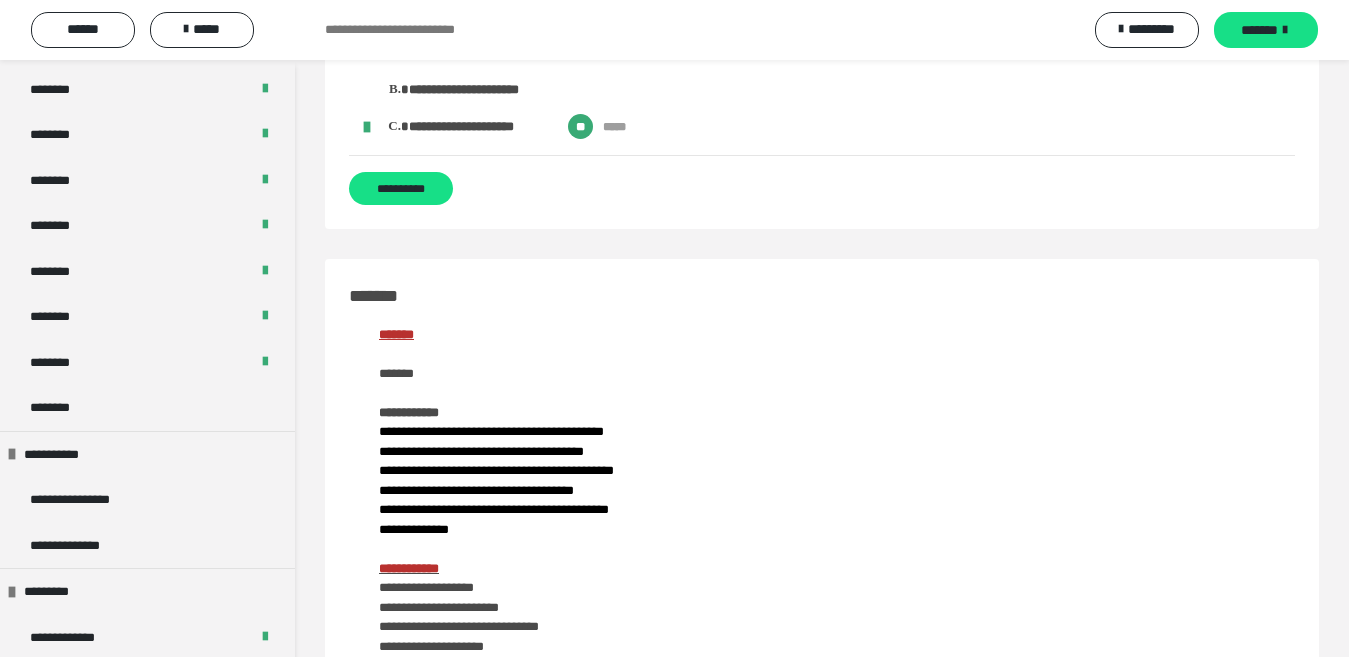 scroll, scrollTop: 1300, scrollLeft: 0, axis: vertical 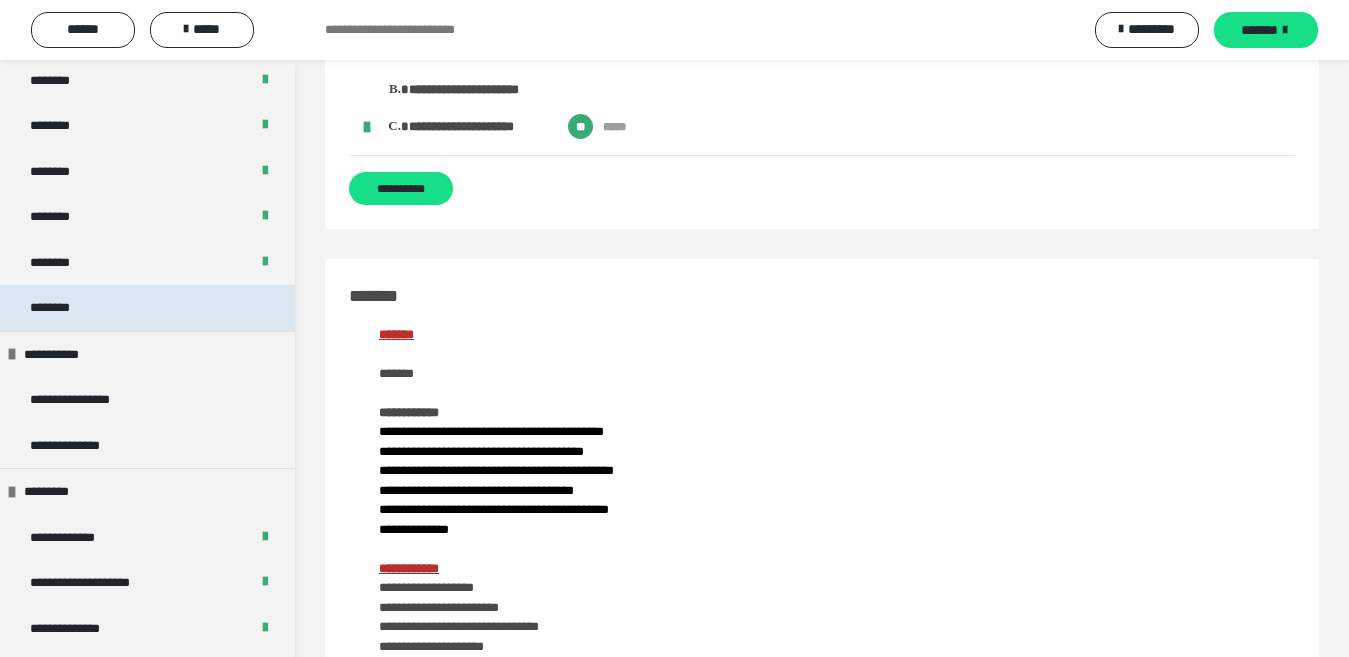 click on "********" at bounding box center (147, 308) 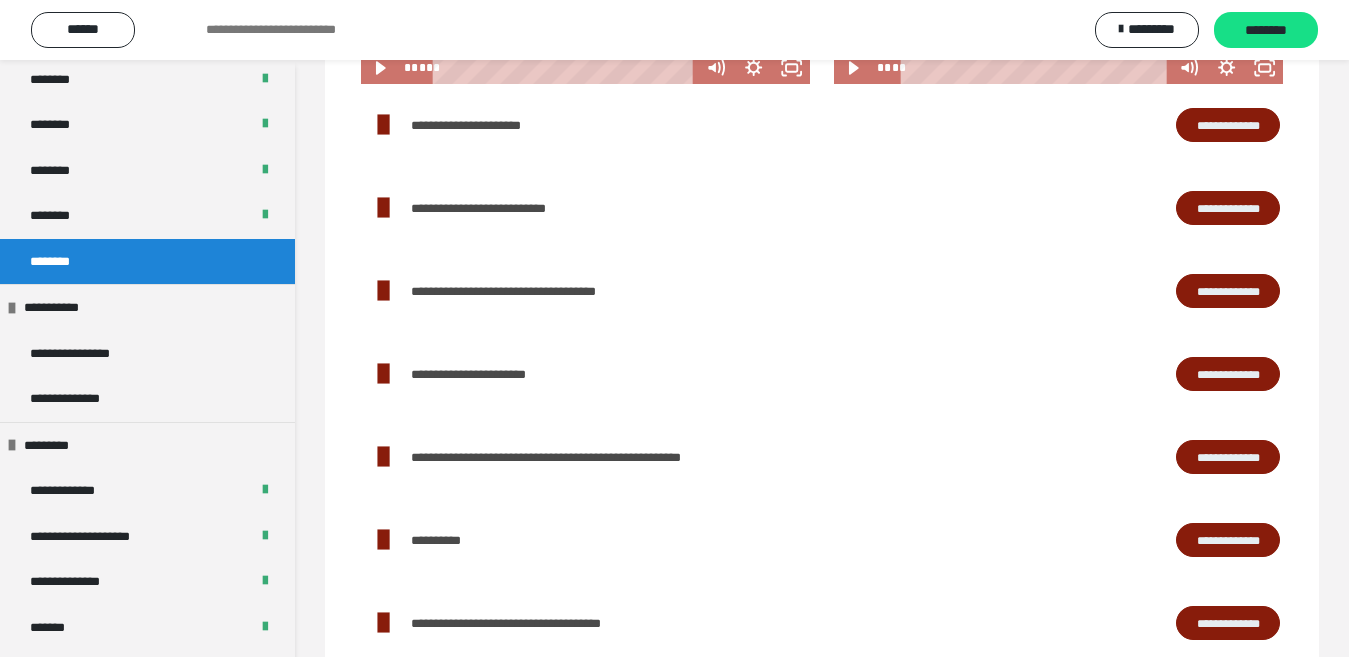 scroll, scrollTop: 0, scrollLeft: 0, axis: both 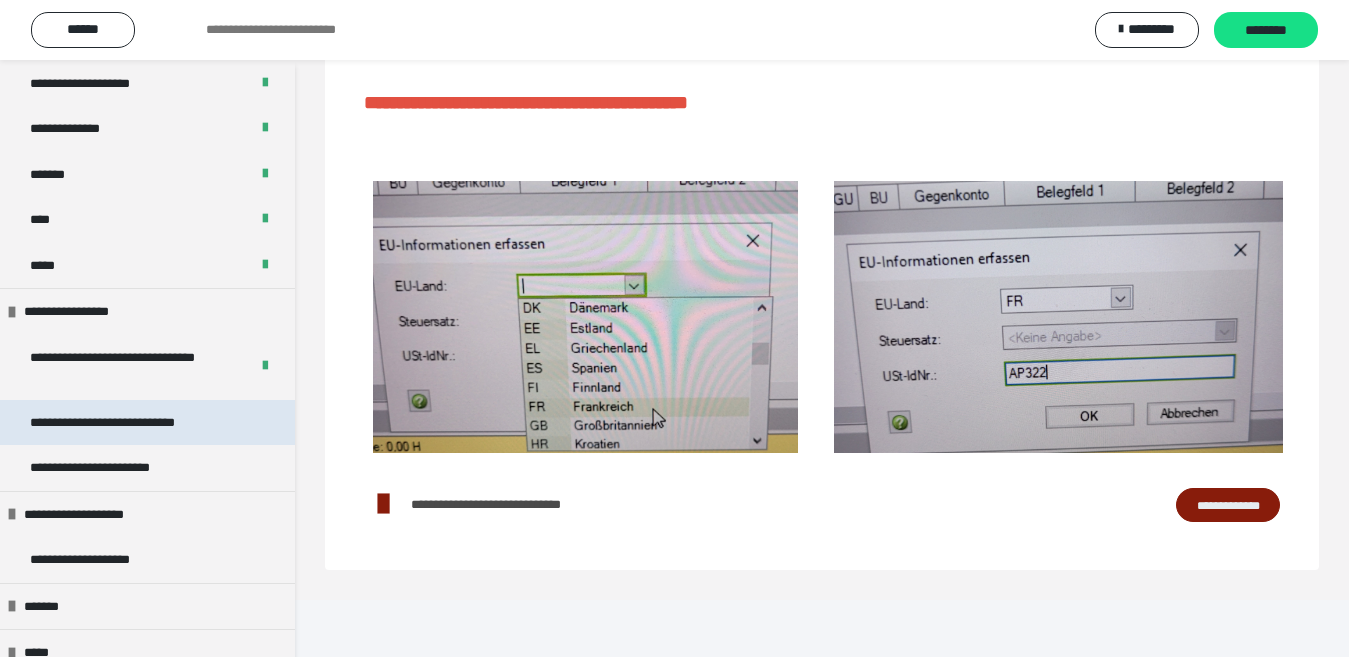 click on "**********" at bounding box center (131, 423) 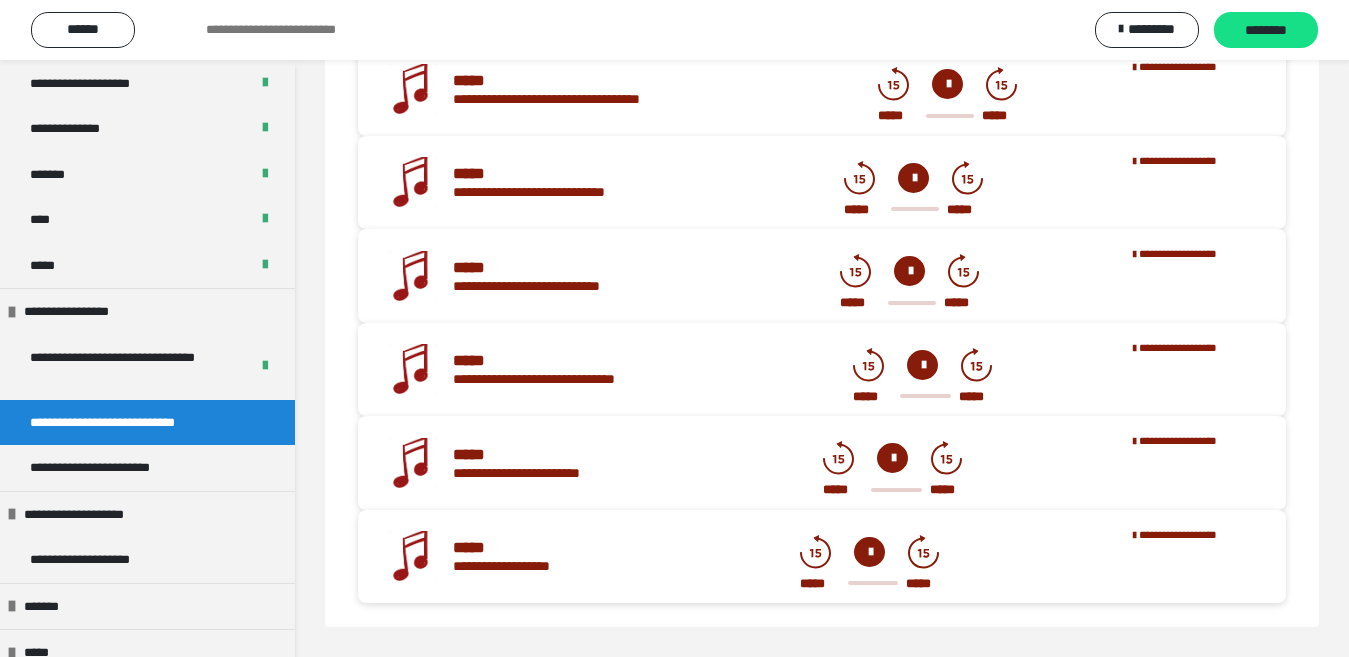 scroll, scrollTop: 286, scrollLeft: 0, axis: vertical 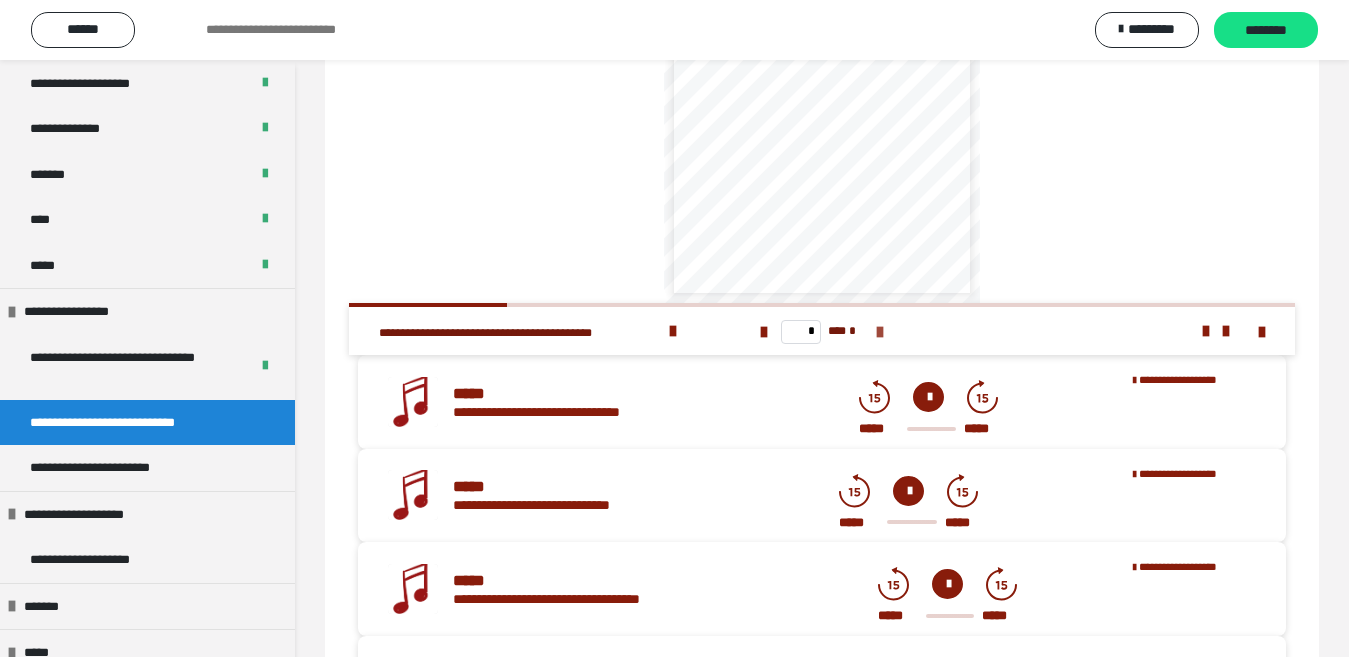 click at bounding box center [880, 332] 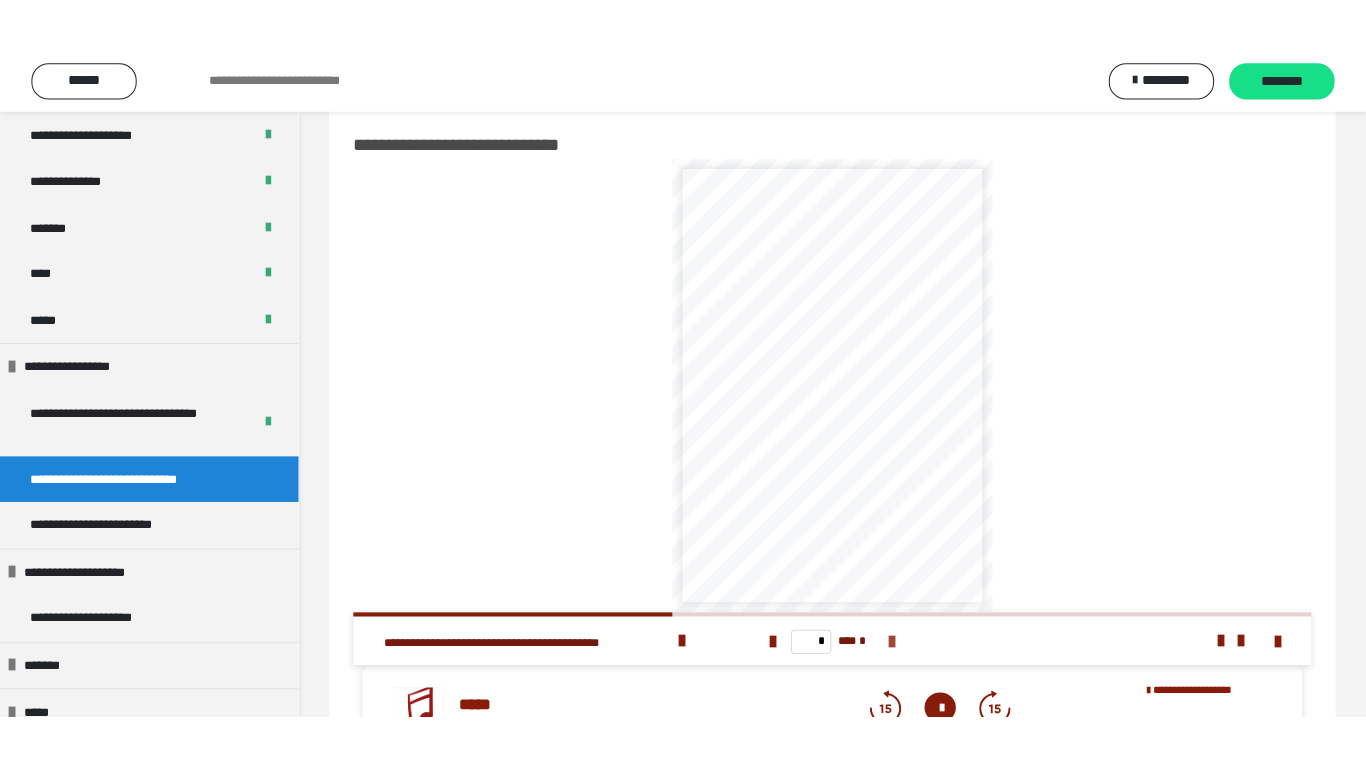 scroll, scrollTop: 0, scrollLeft: 0, axis: both 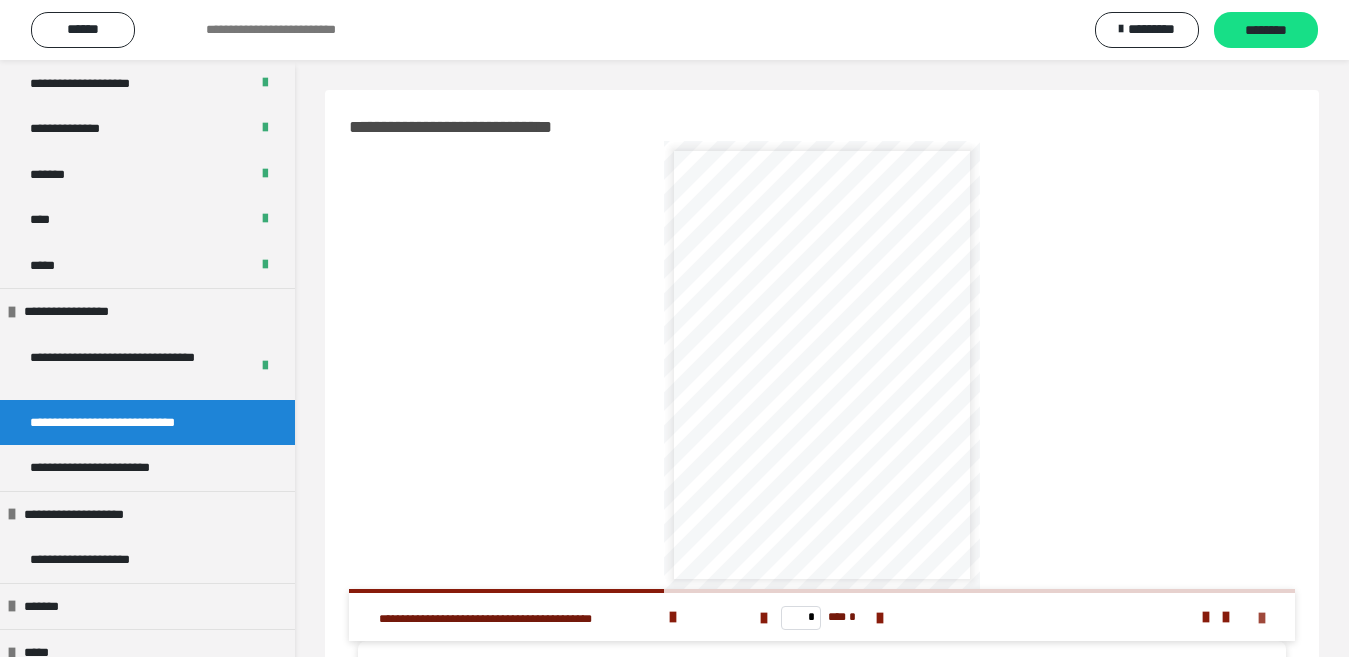 click at bounding box center (1262, 618) 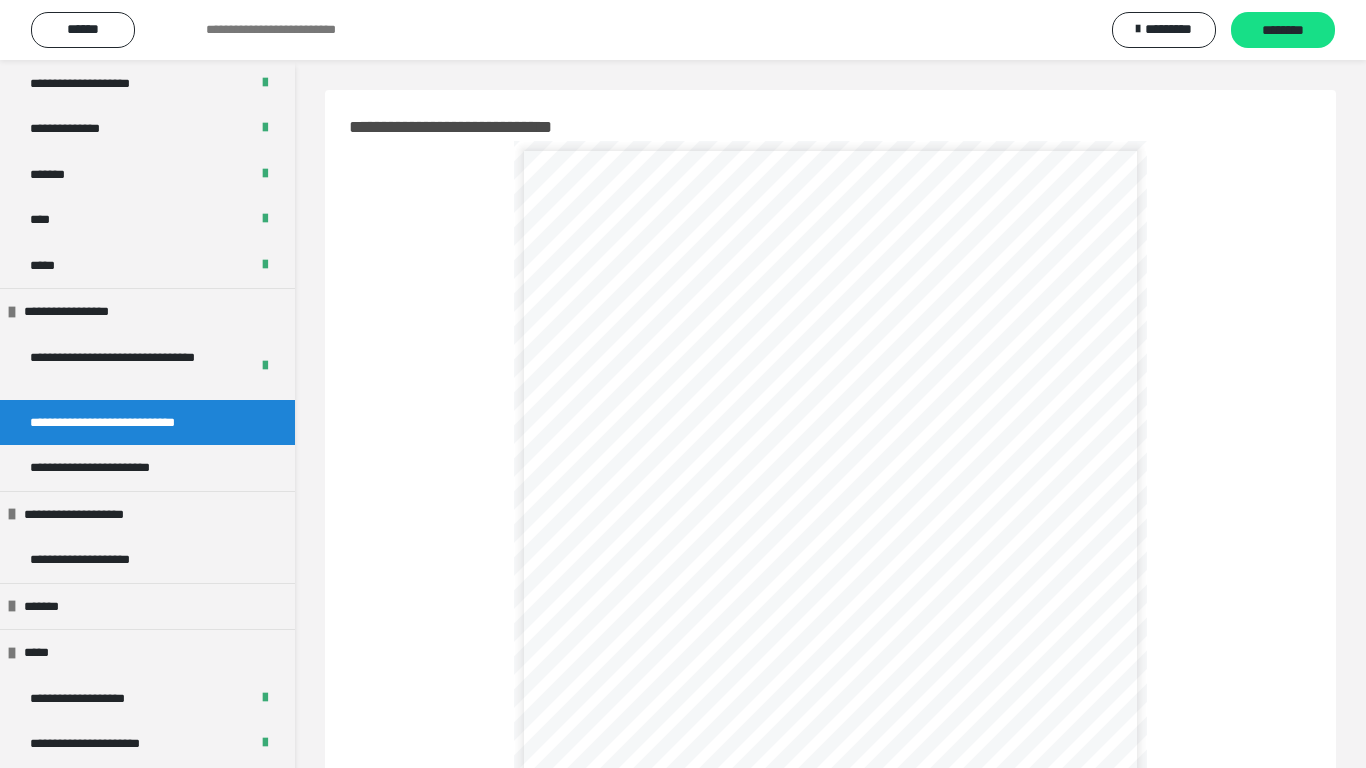 scroll, scrollTop: 100, scrollLeft: 0, axis: vertical 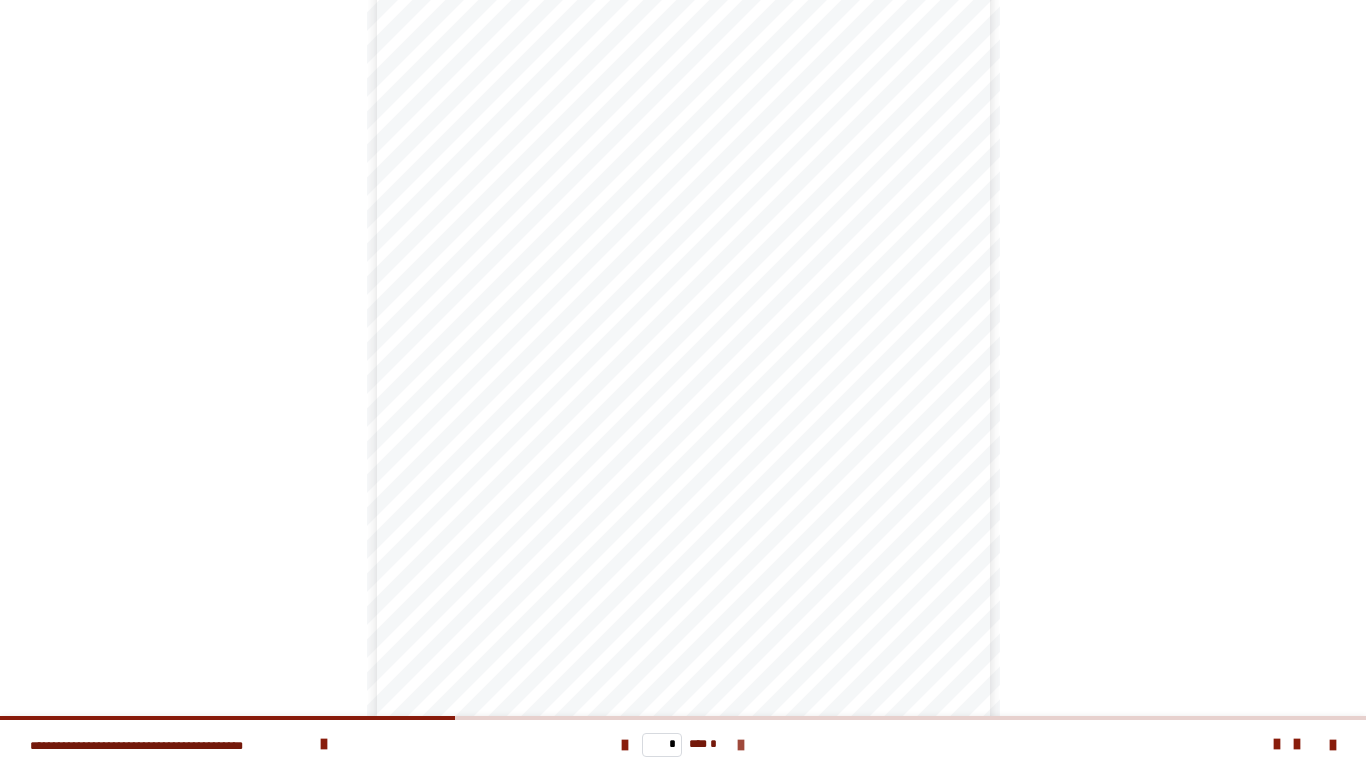 click at bounding box center [741, 745] 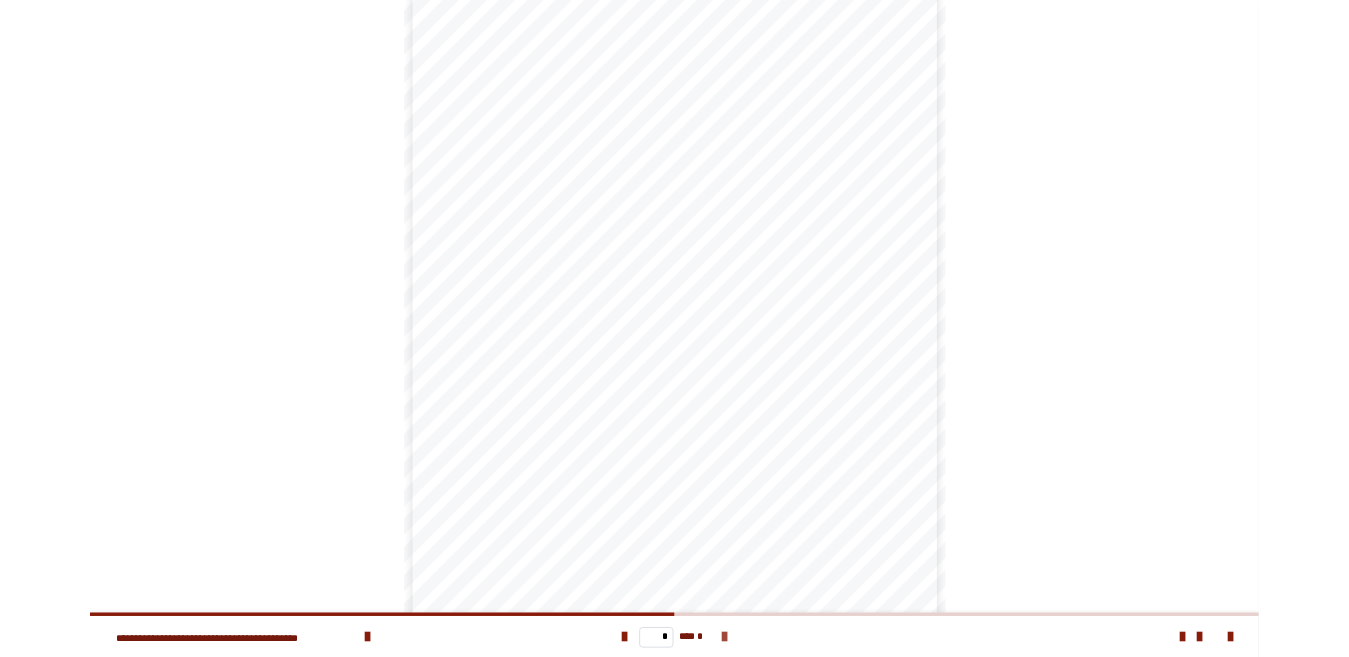 scroll, scrollTop: 0, scrollLeft: 0, axis: both 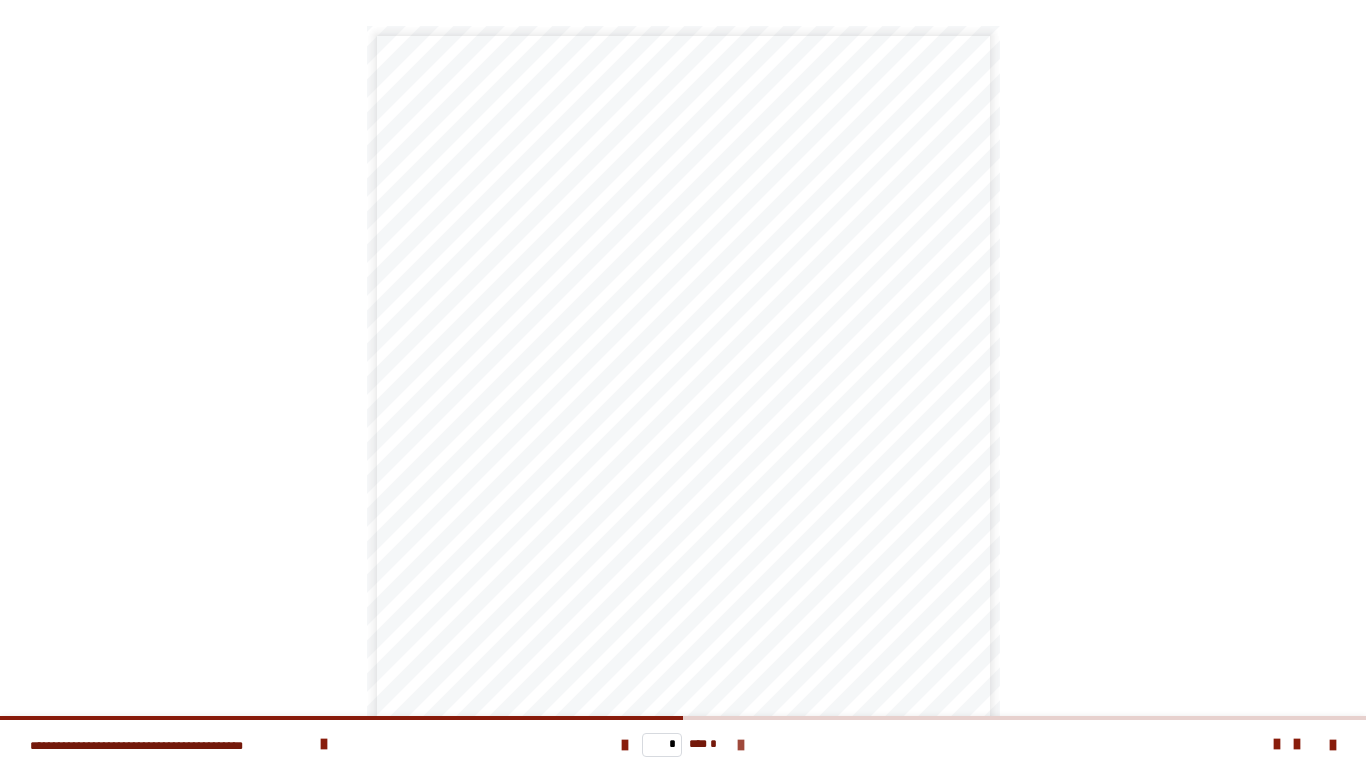 click at bounding box center (741, 745) 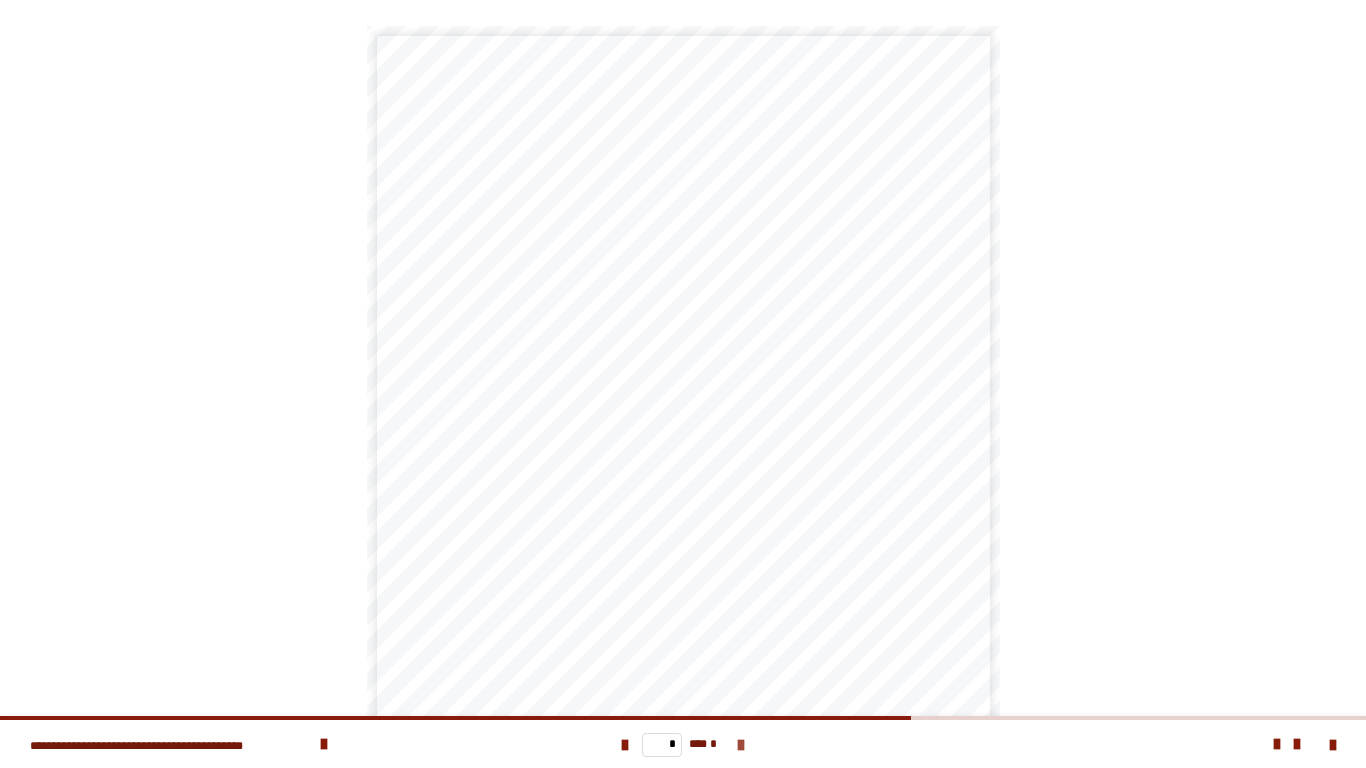 click at bounding box center (741, 745) 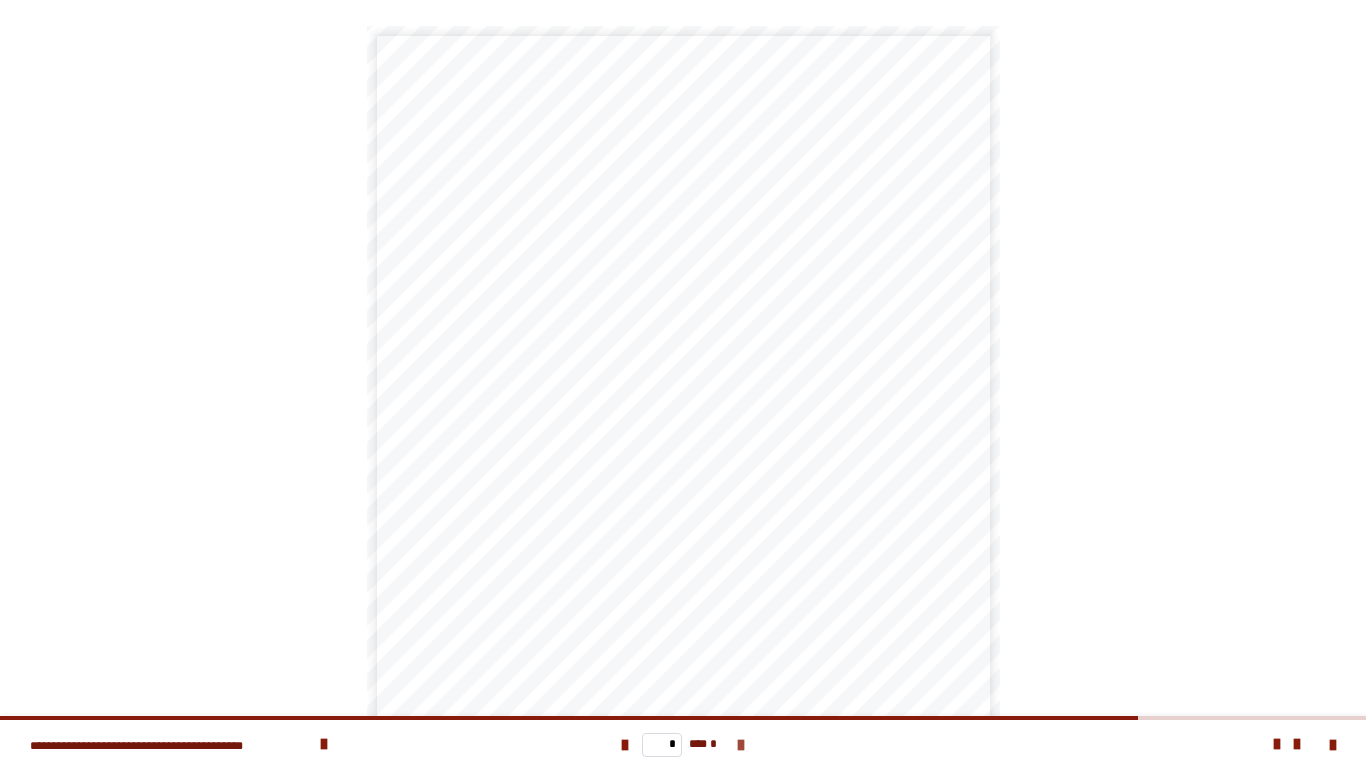 click at bounding box center [741, 745] 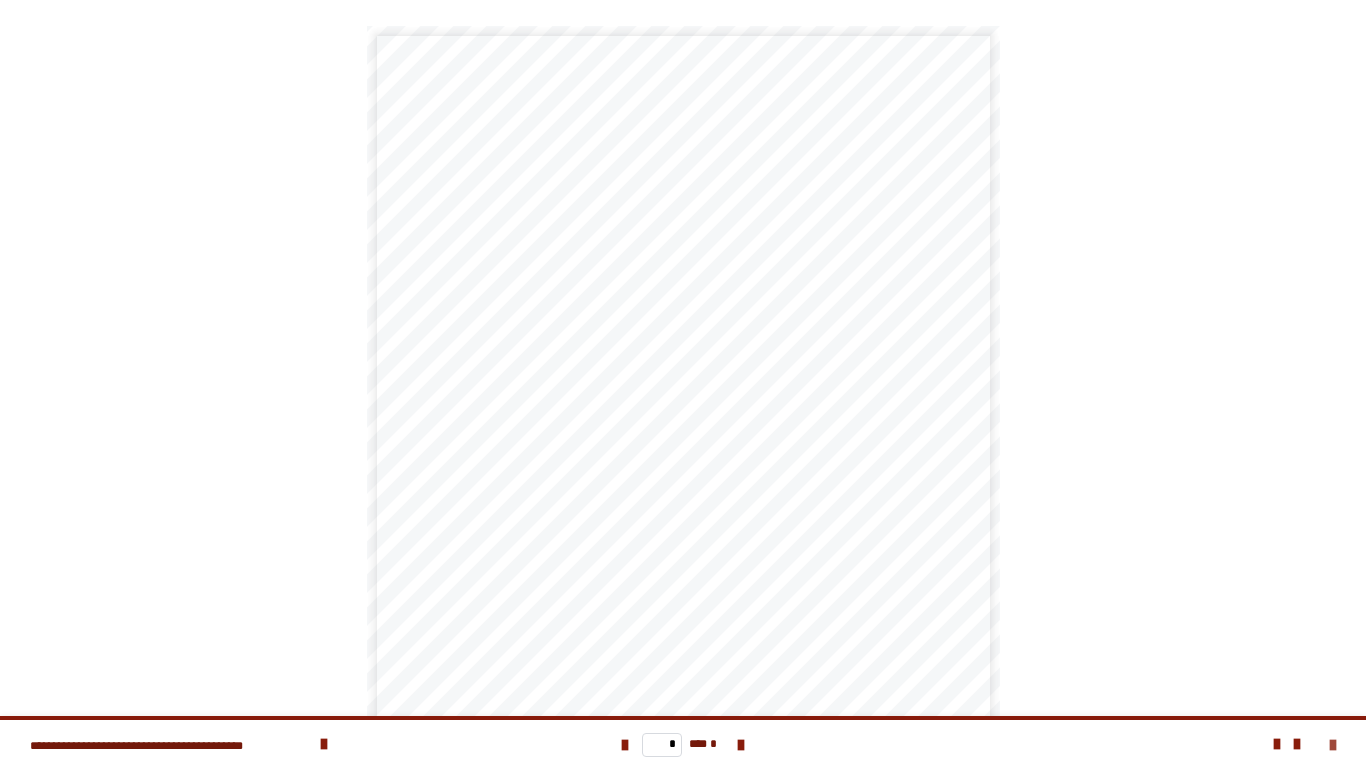 click at bounding box center (1333, 745) 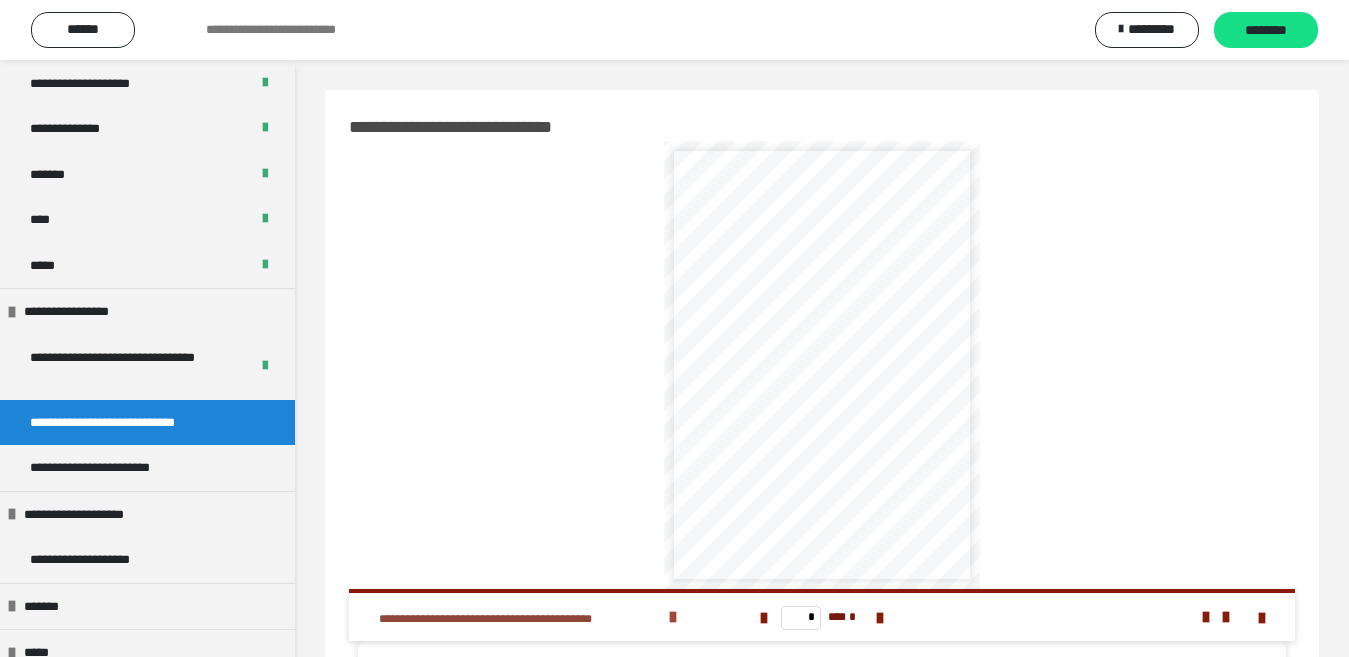 click at bounding box center (673, 617) 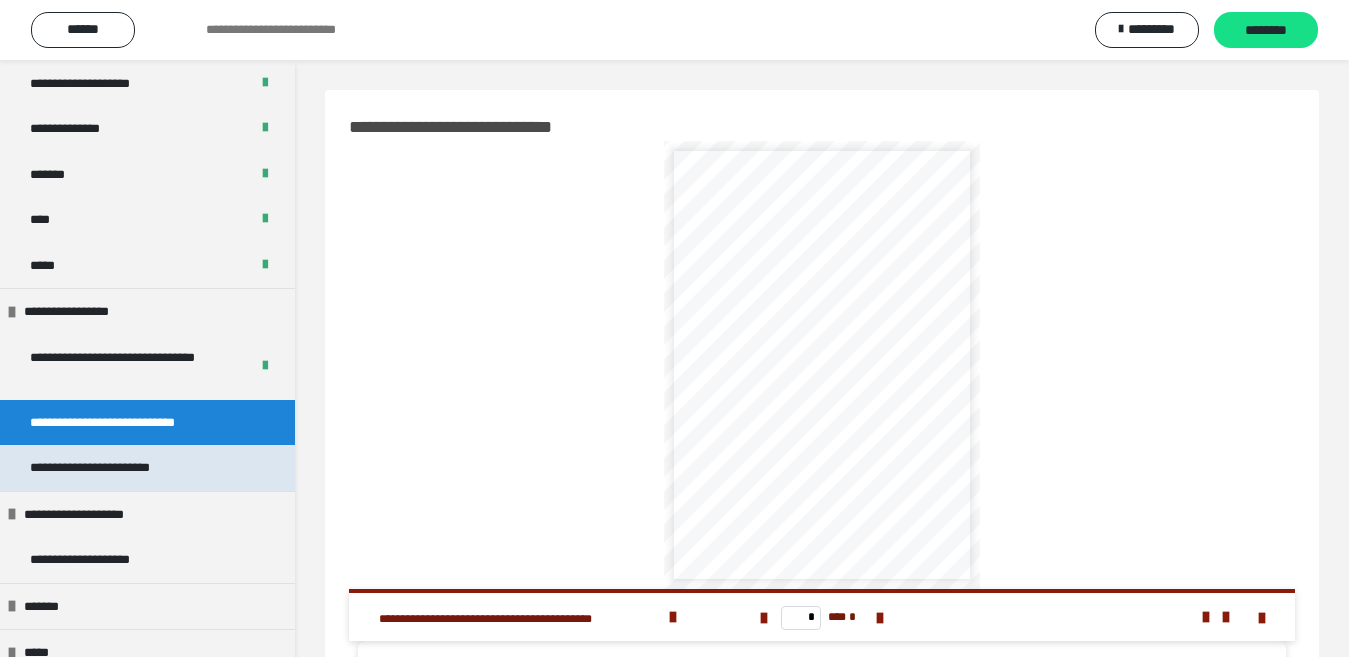 click on "**********" at bounding box center (117, 468) 